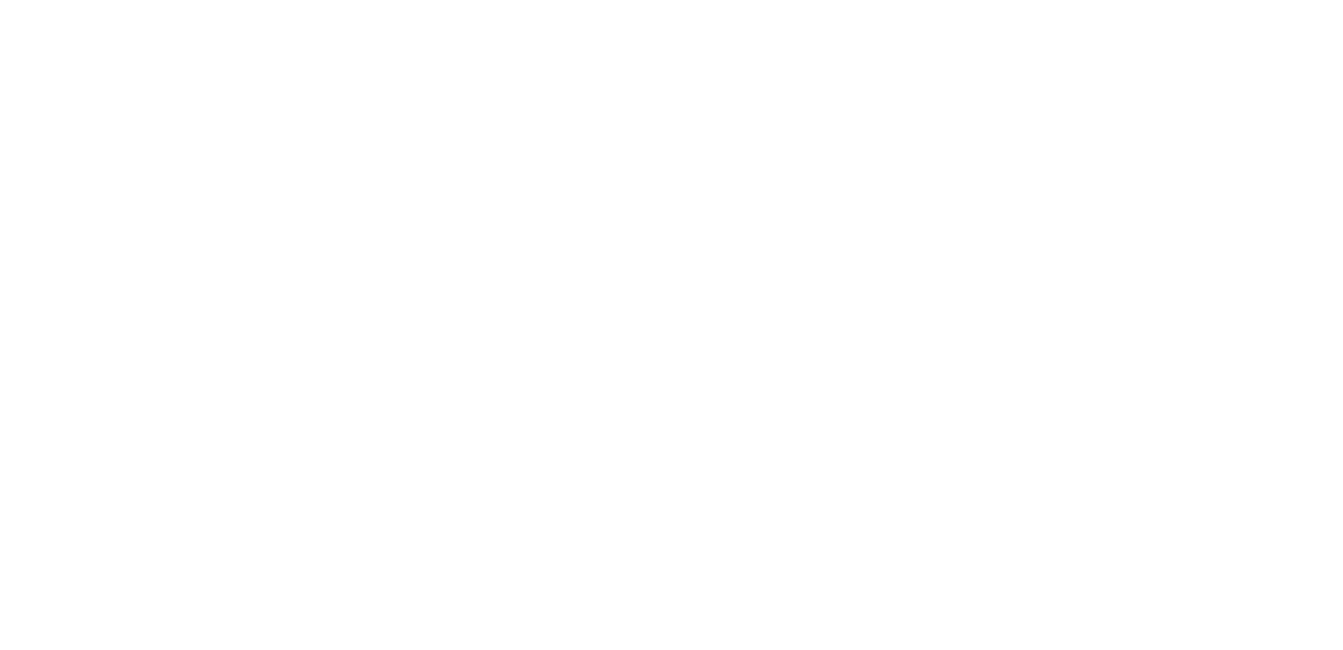 scroll, scrollTop: 0, scrollLeft: 0, axis: both 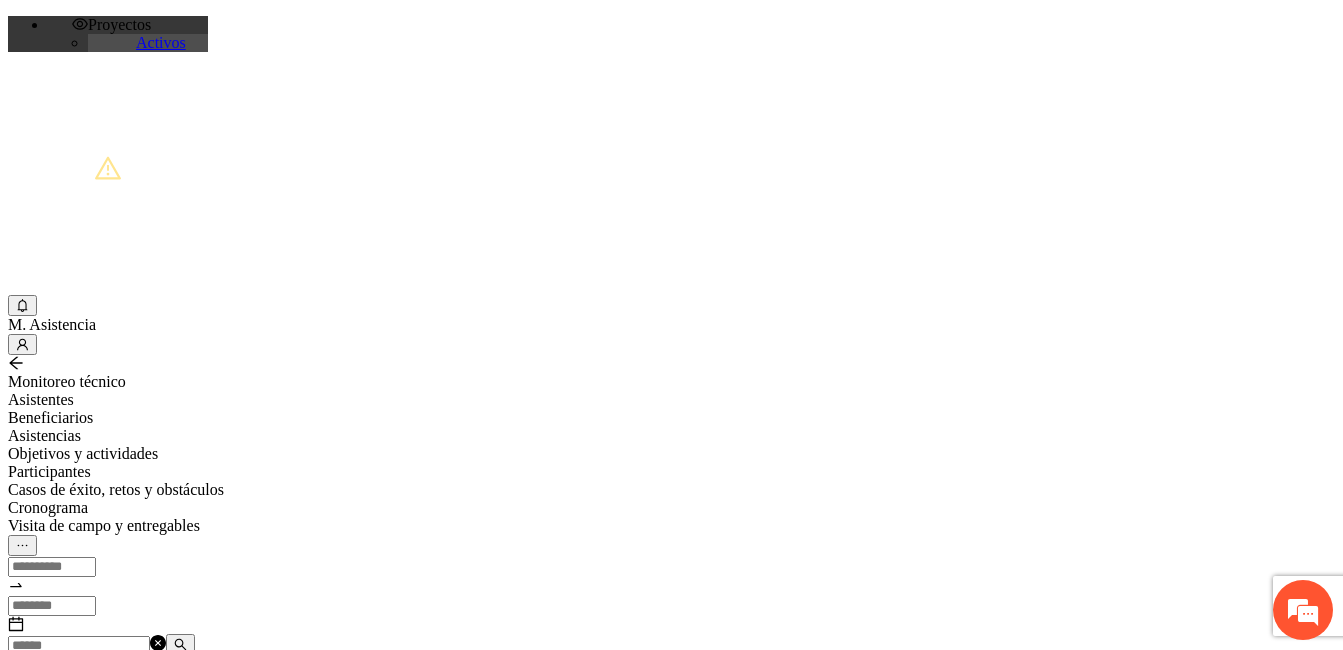 click at bounding box center (79, 646) 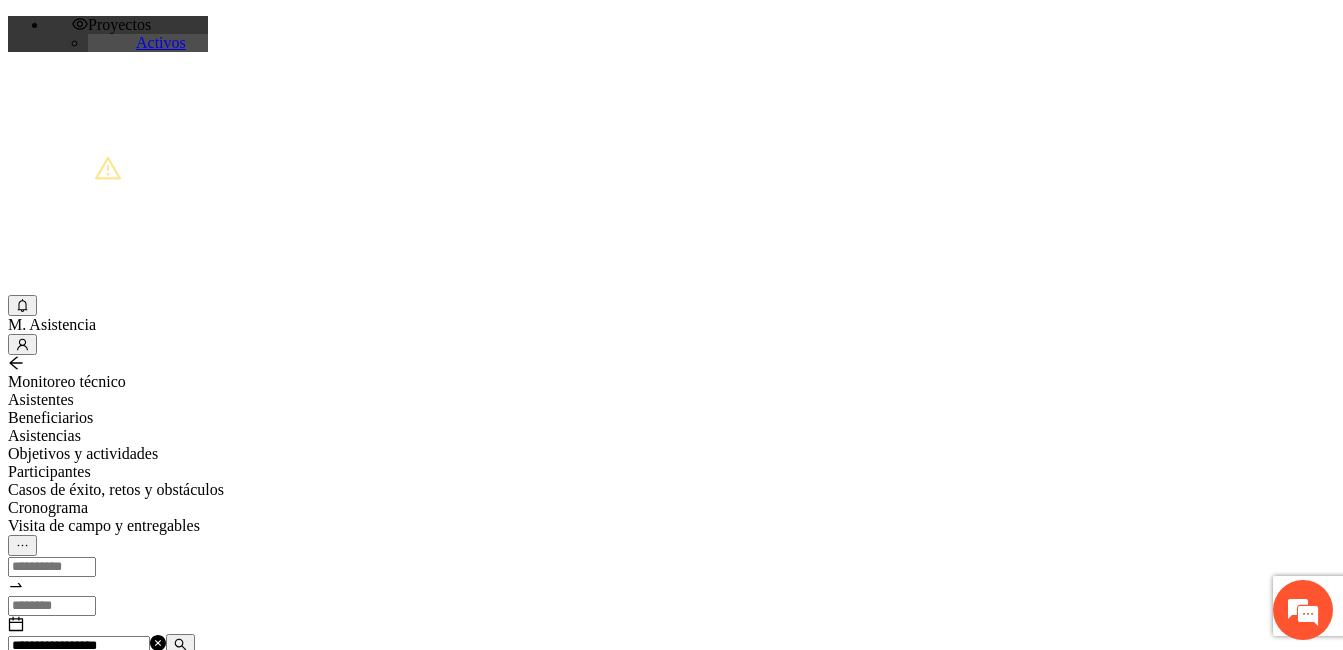 type on "**********" 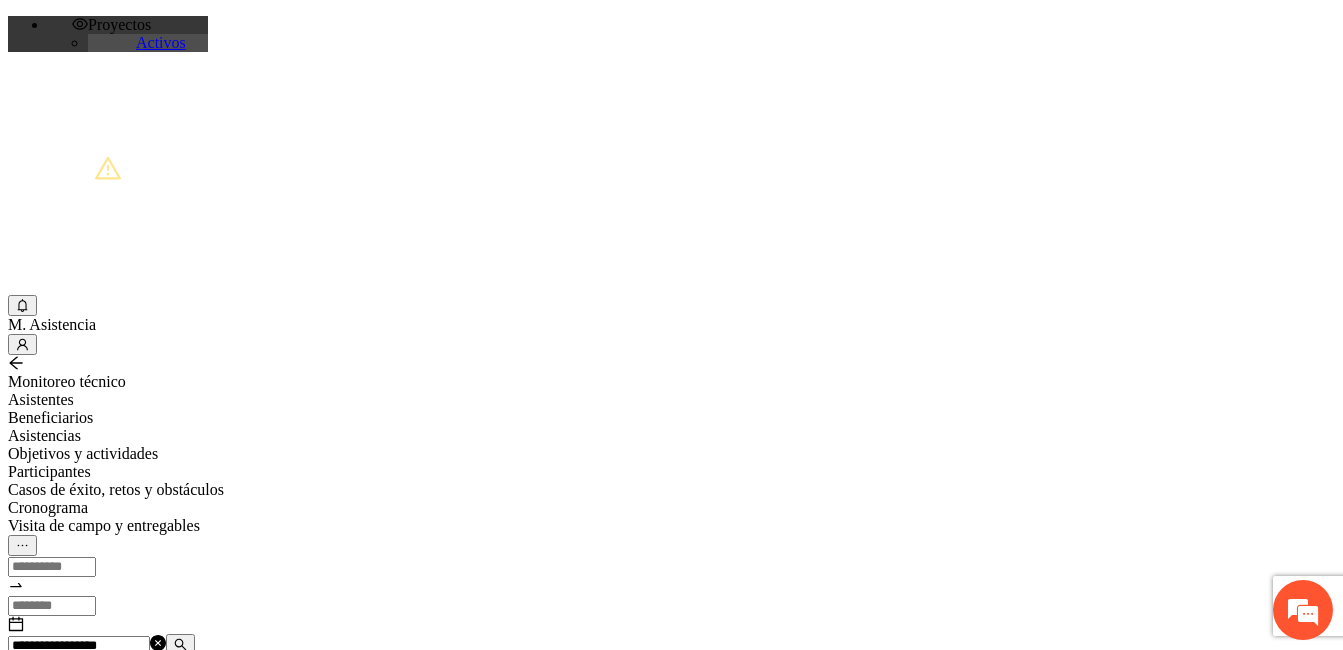 click on "Agregar asistencia" at bounding box center [71, 682] 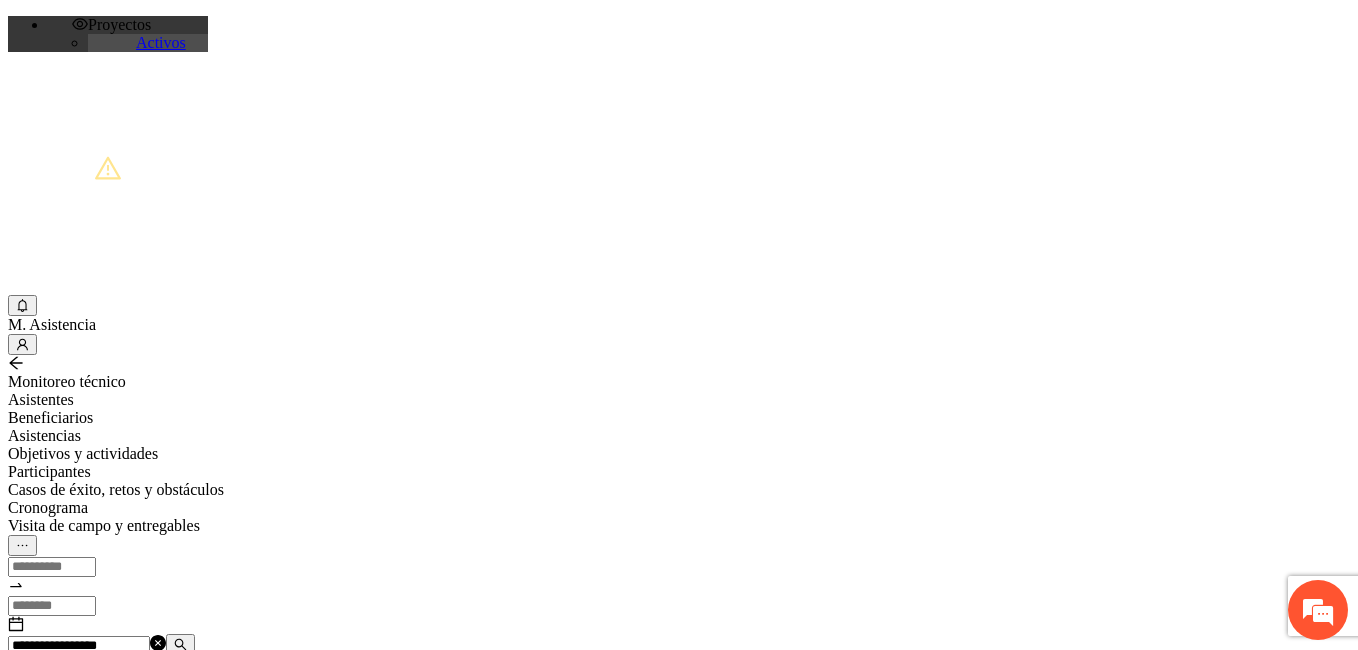 click at bounding box center [72, 1203] 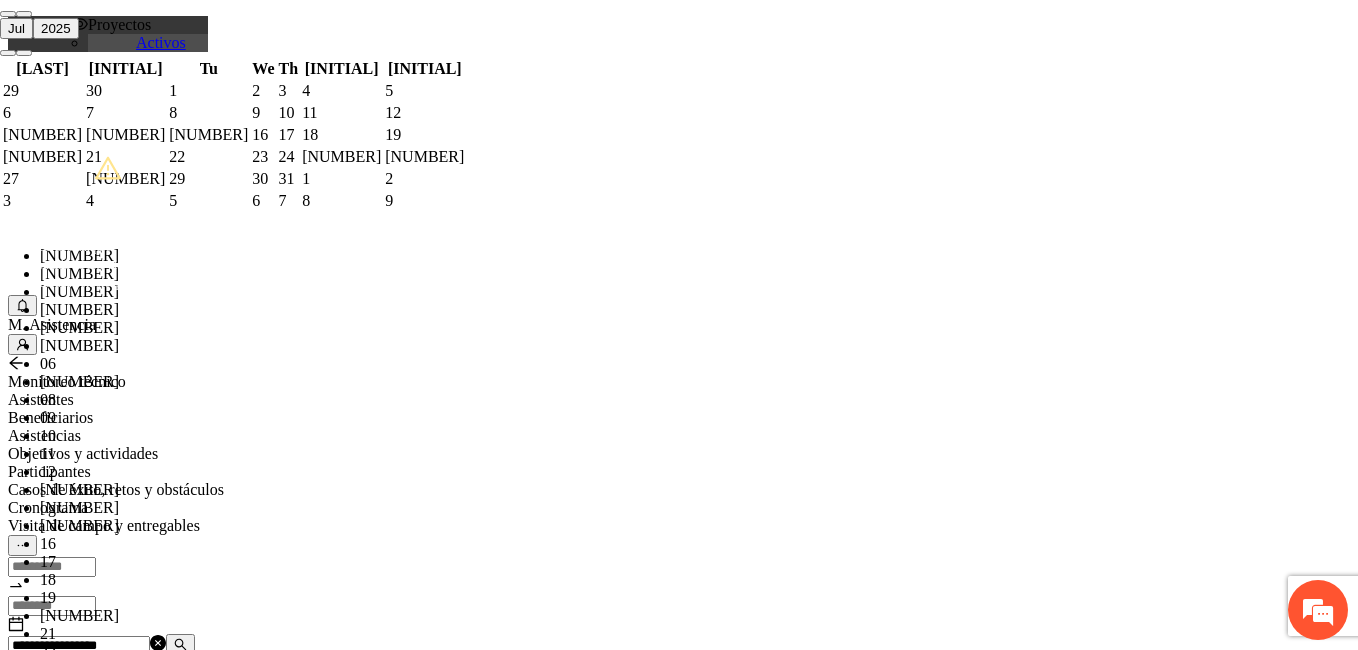 paste on "**********" 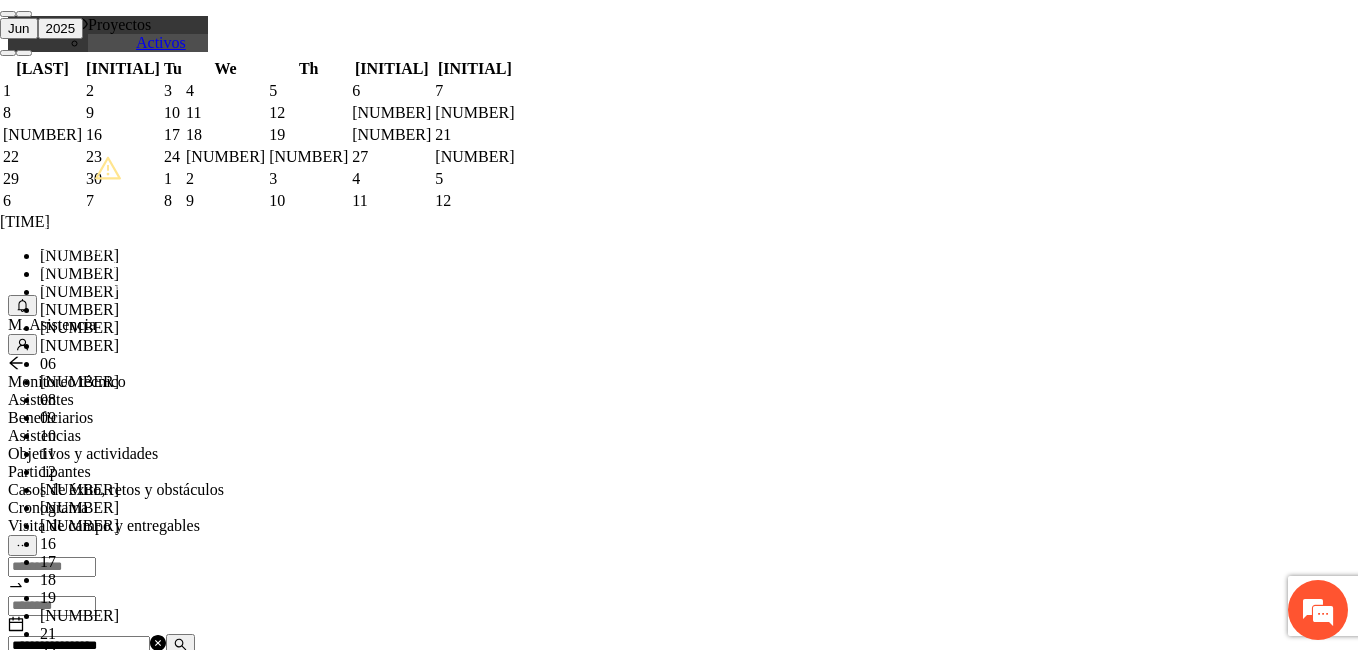 scroll, scrollTop: 420, scrollLeft: 0, axis: vertical 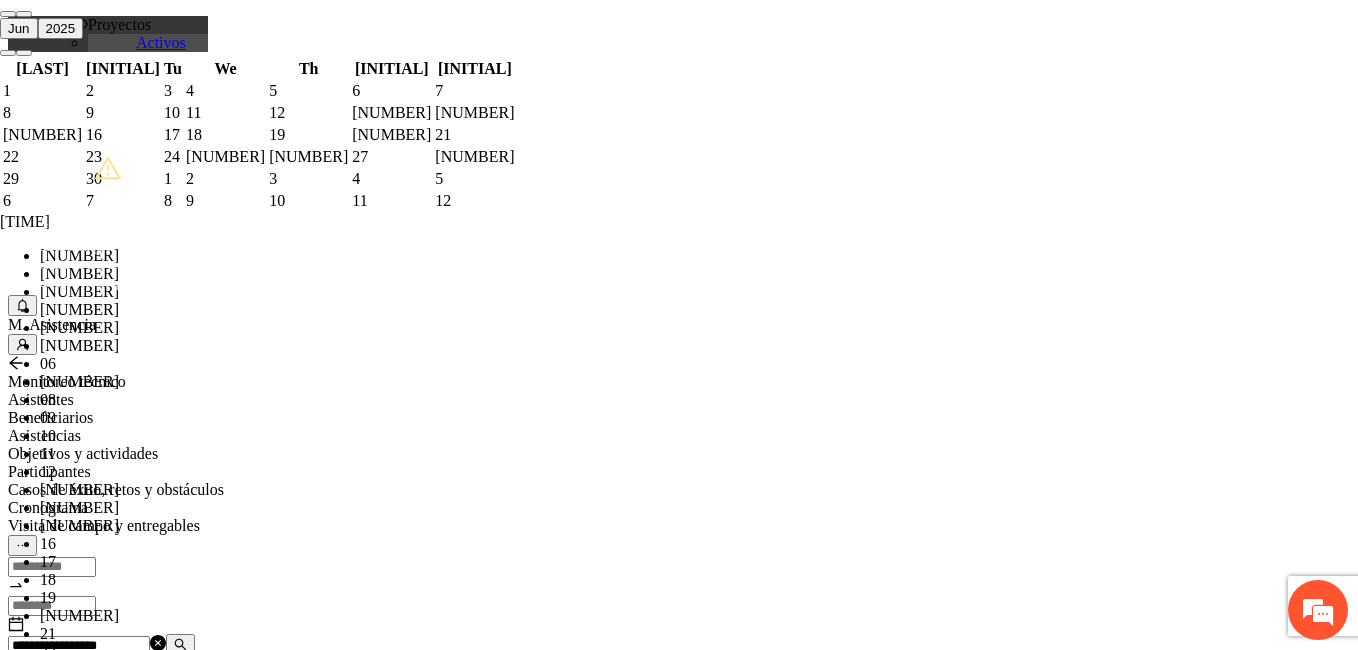 click on "OK" at bounding box center [57, 1819] 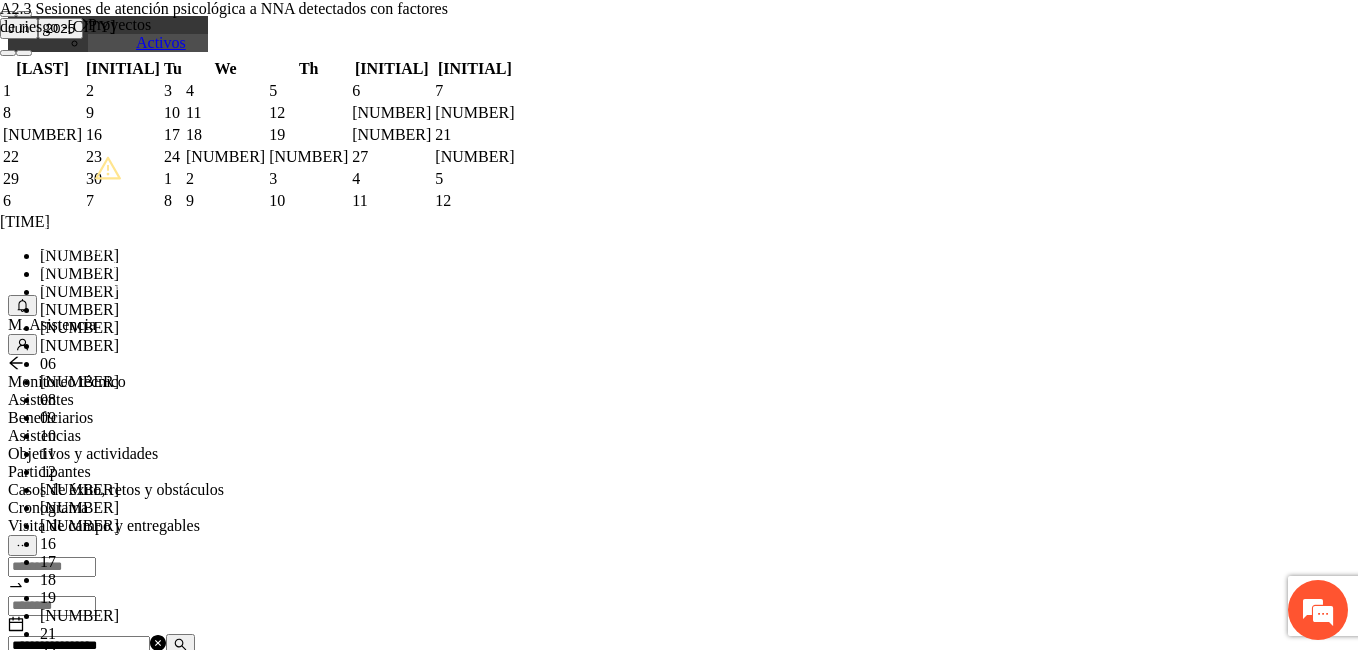 type 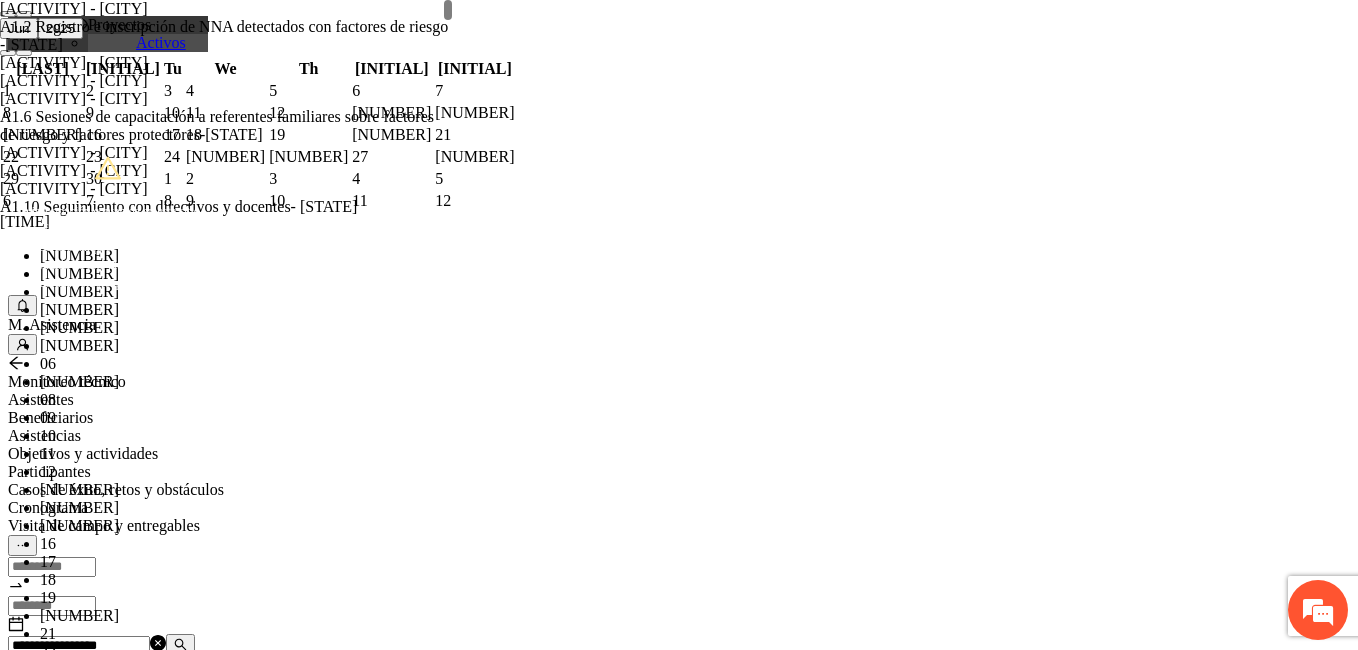 click on "[ACTIVITY] [DATE] [TIME]" at bounding box center (258, 273503) 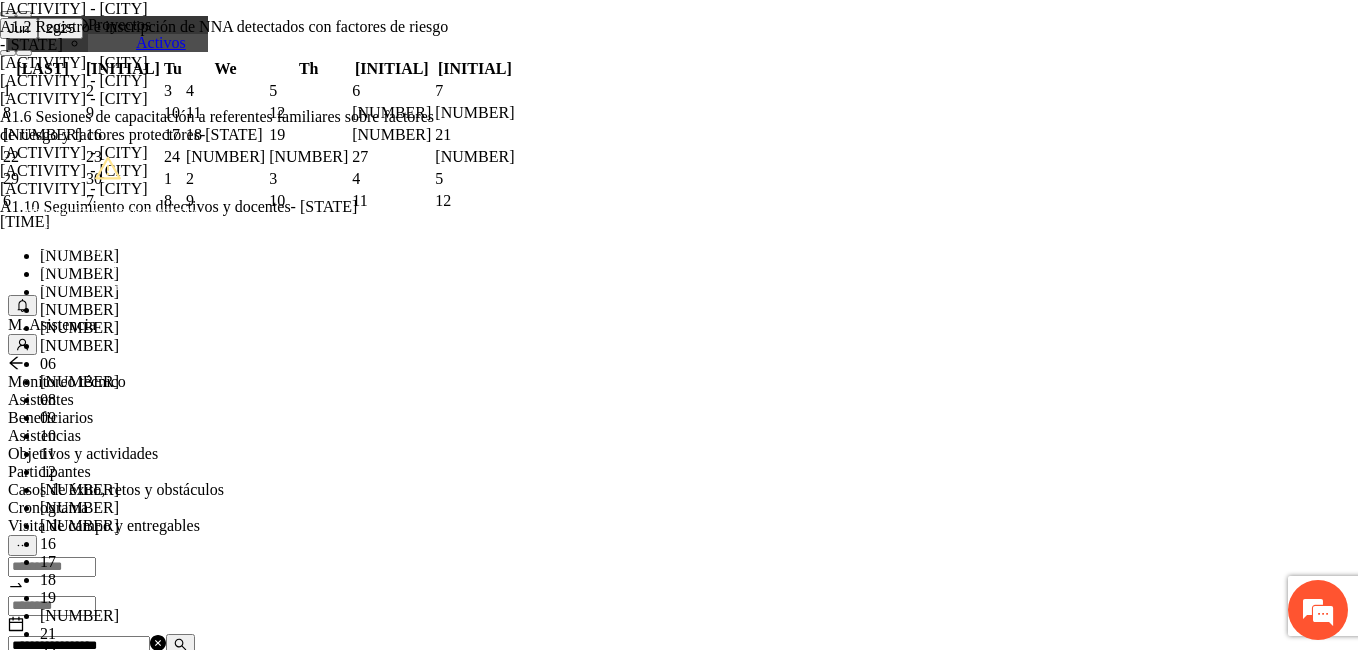 scroll, scrollTop: 846307, scrollLeft: 0, axis: vertical 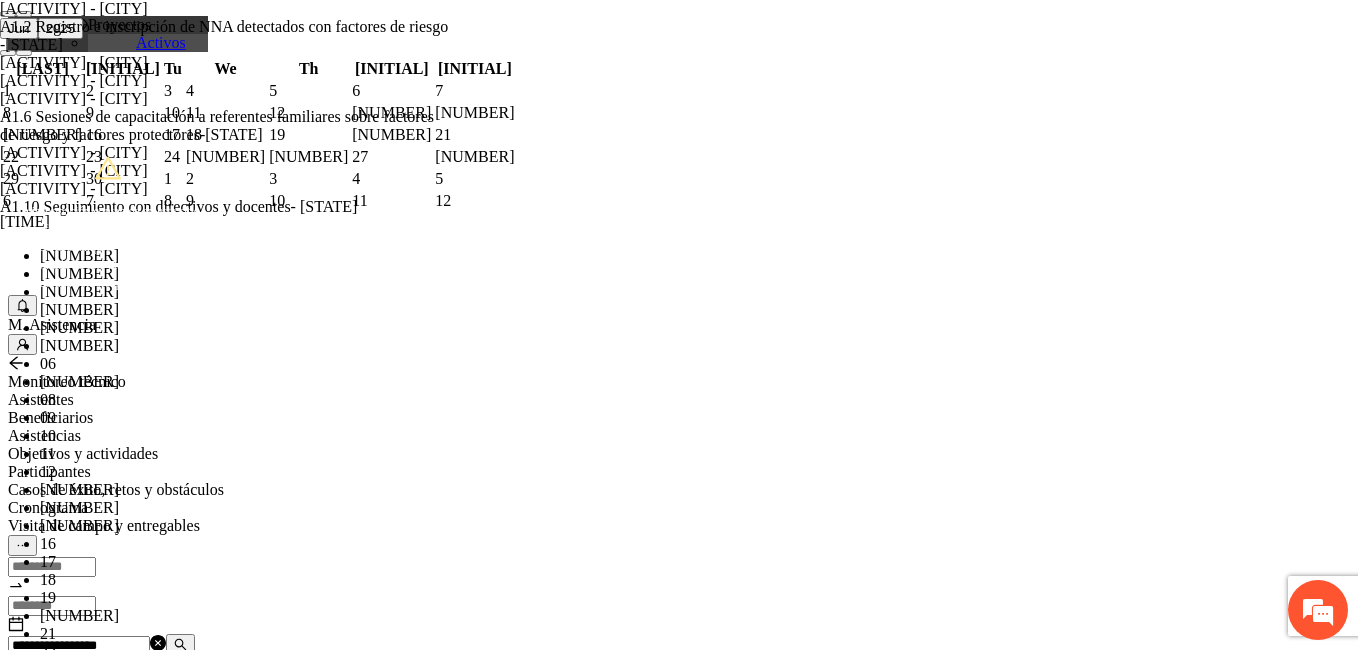 click on "Guardar" at bounding box center [109, 567979] 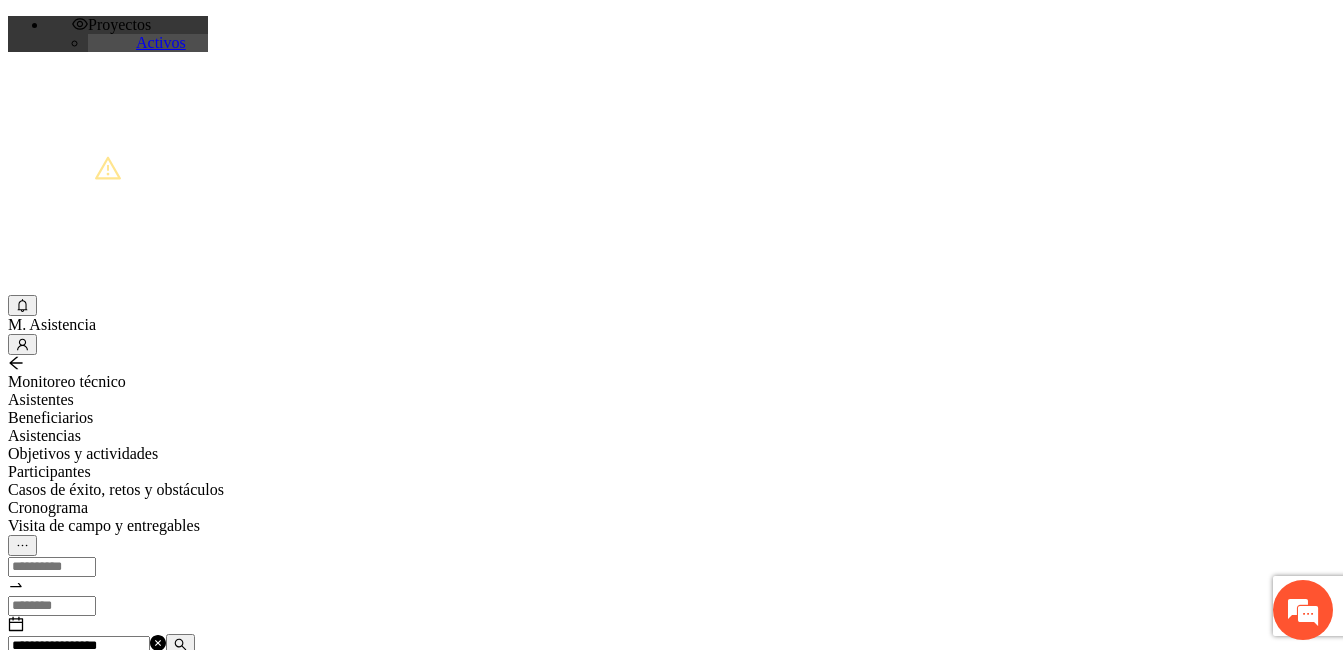 click on "Monitoreo técnico" at bounding box center [671, 373] 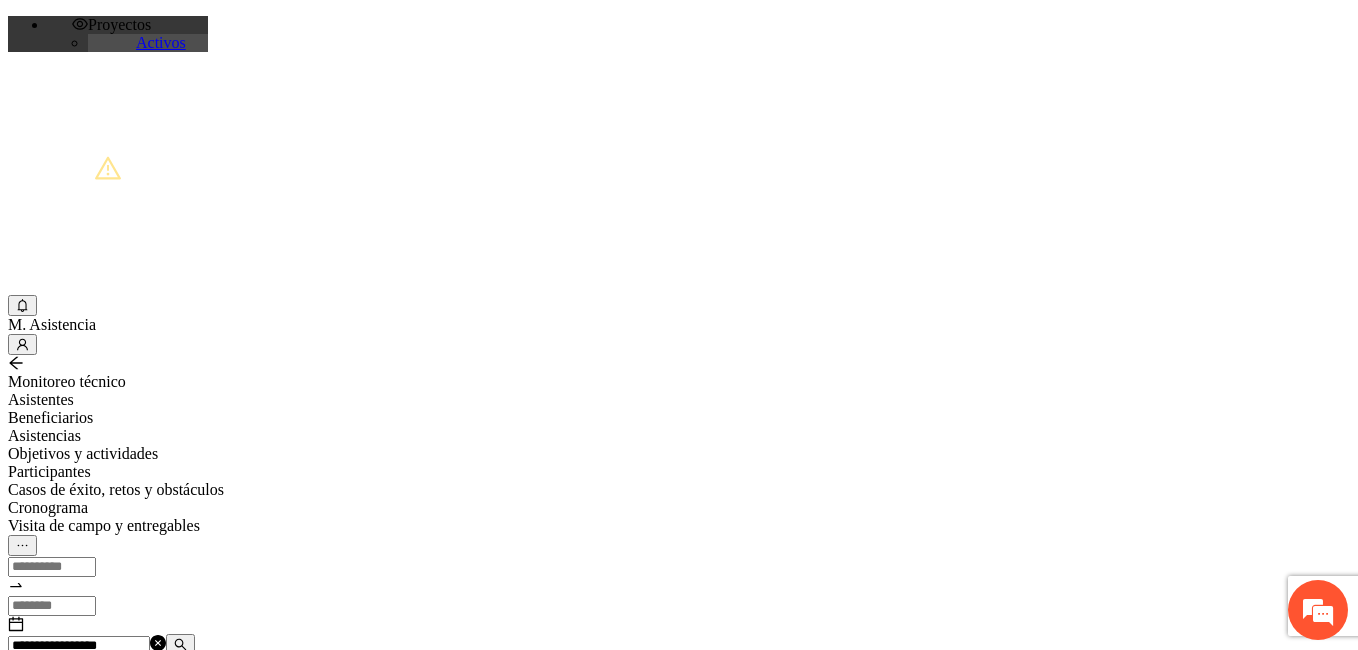 click at bounding box center (72, 1203) 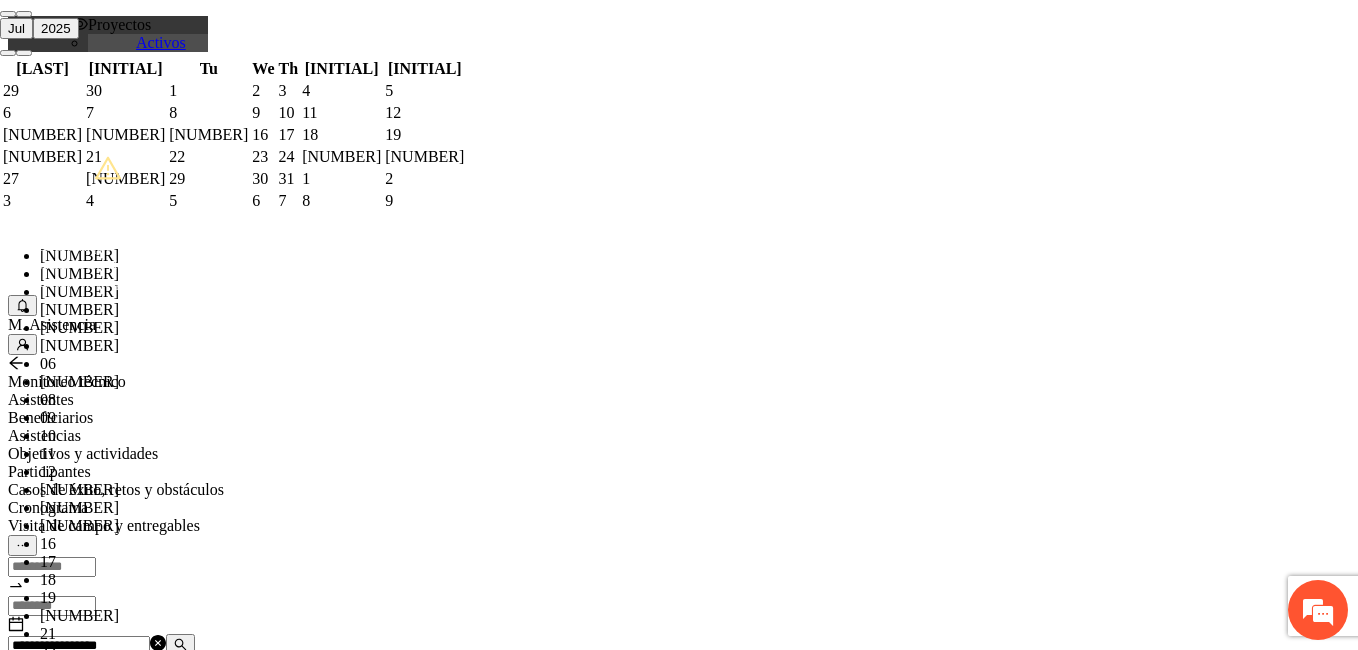 paste on "**********" 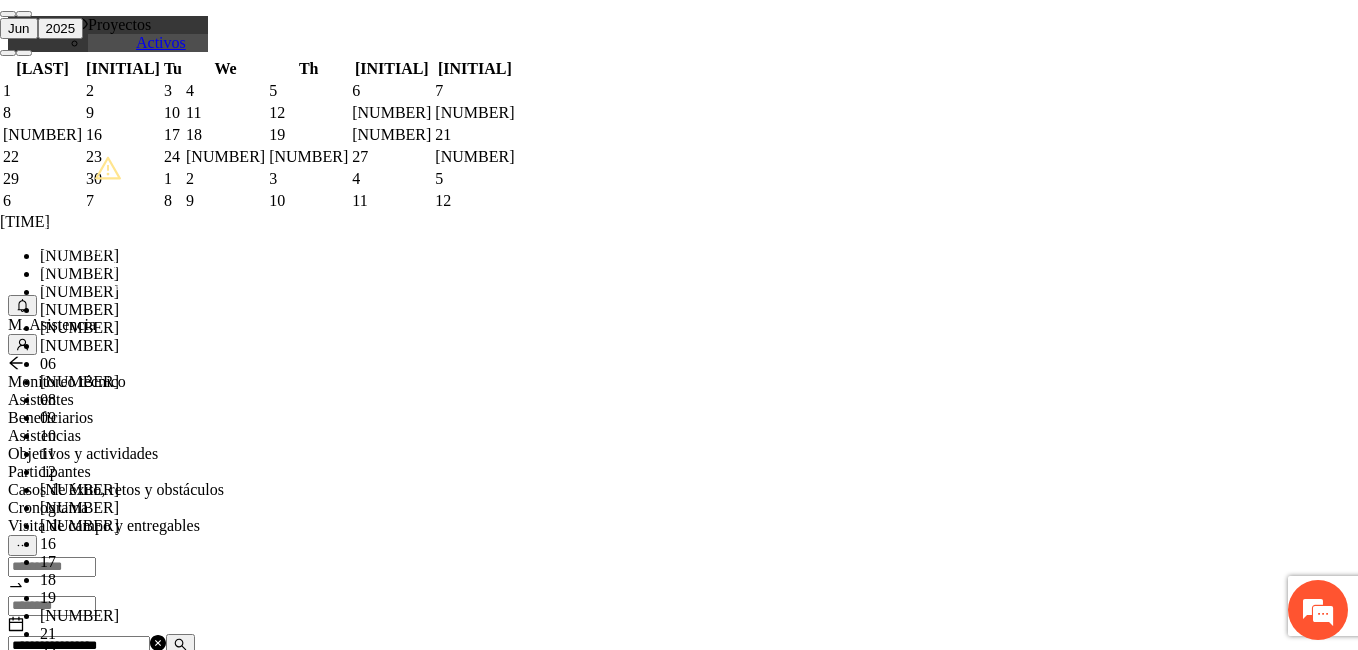 scroll, scrollTop: 420, scrollLeft: 0, axis: vertical 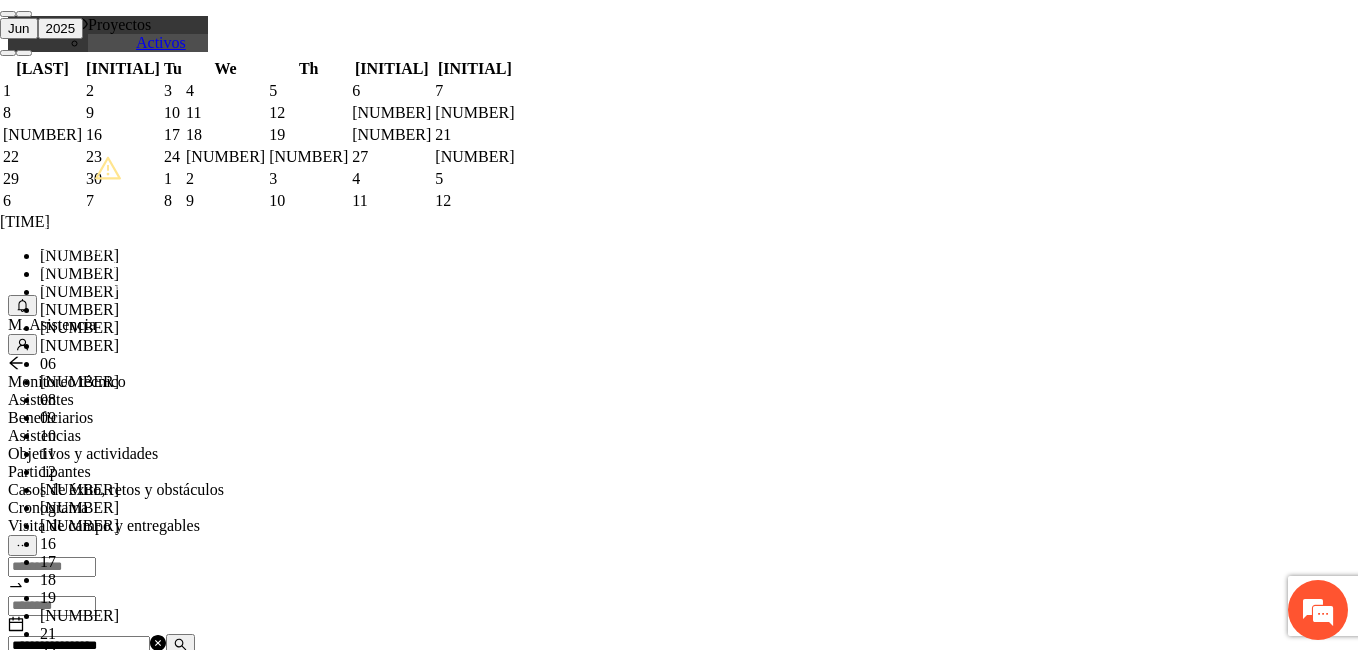 click on "OK" at bounding box center (57, 1819) 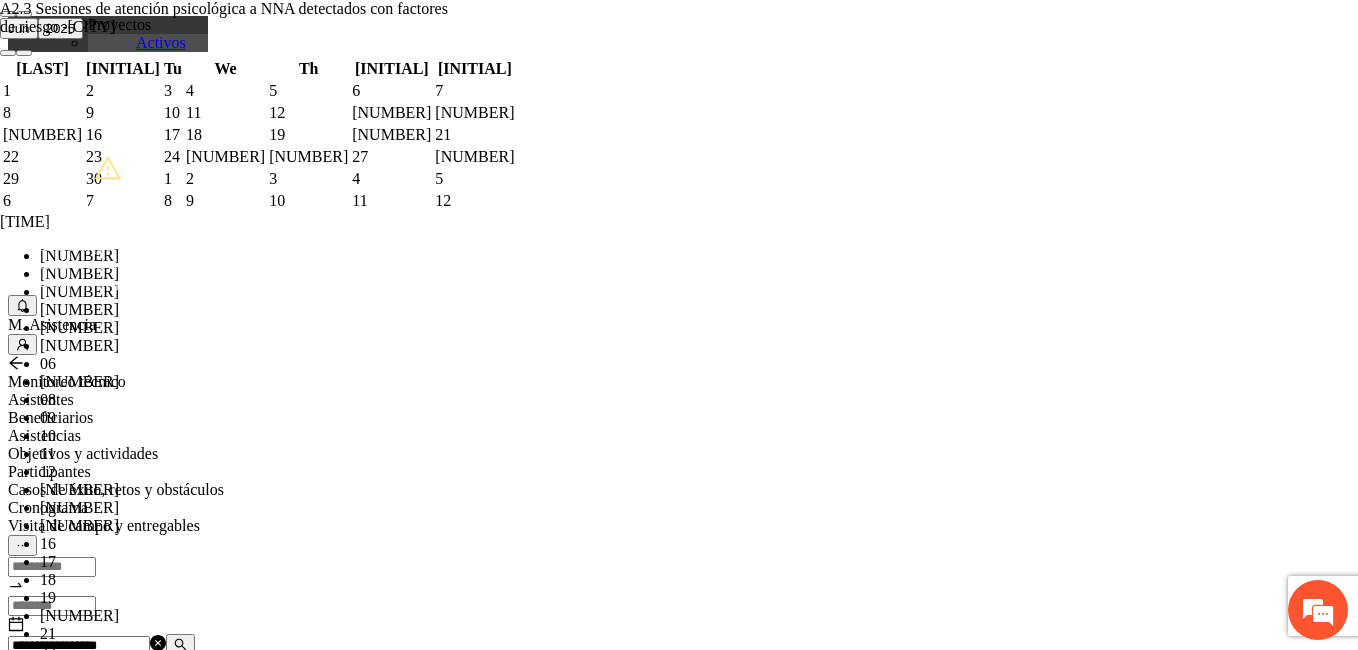type 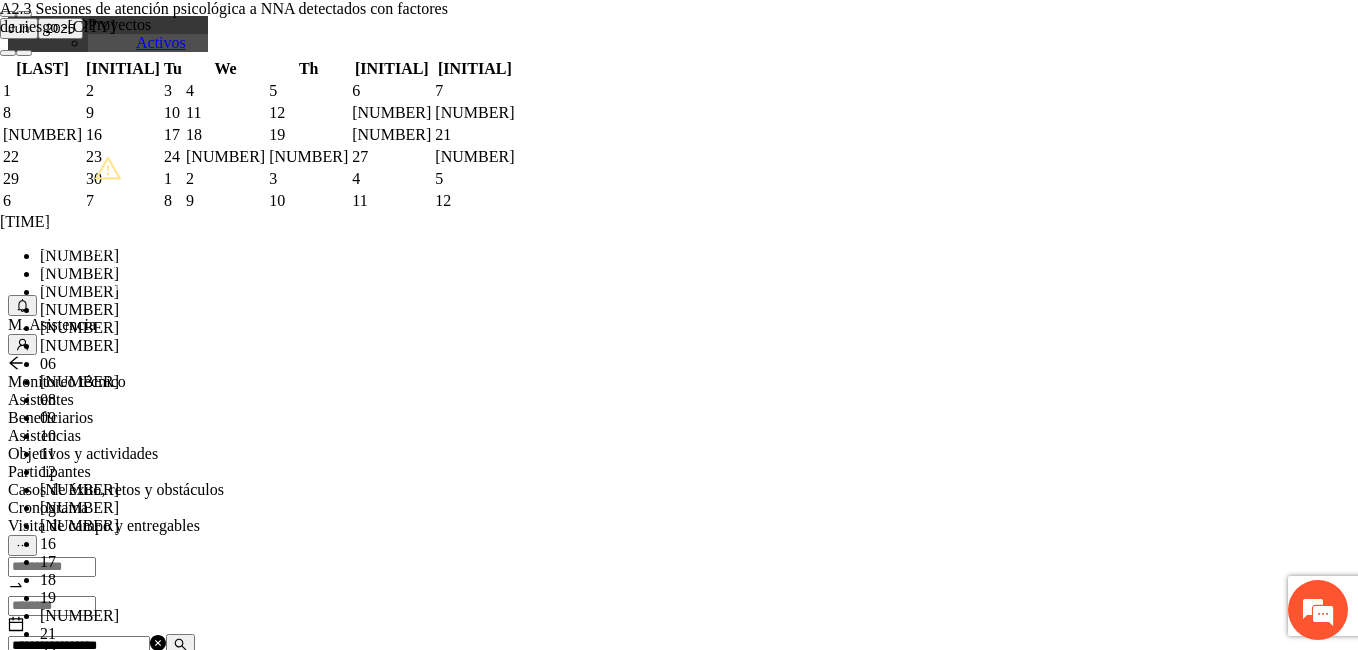 click on "**********" at bounding box center (258, 1165) 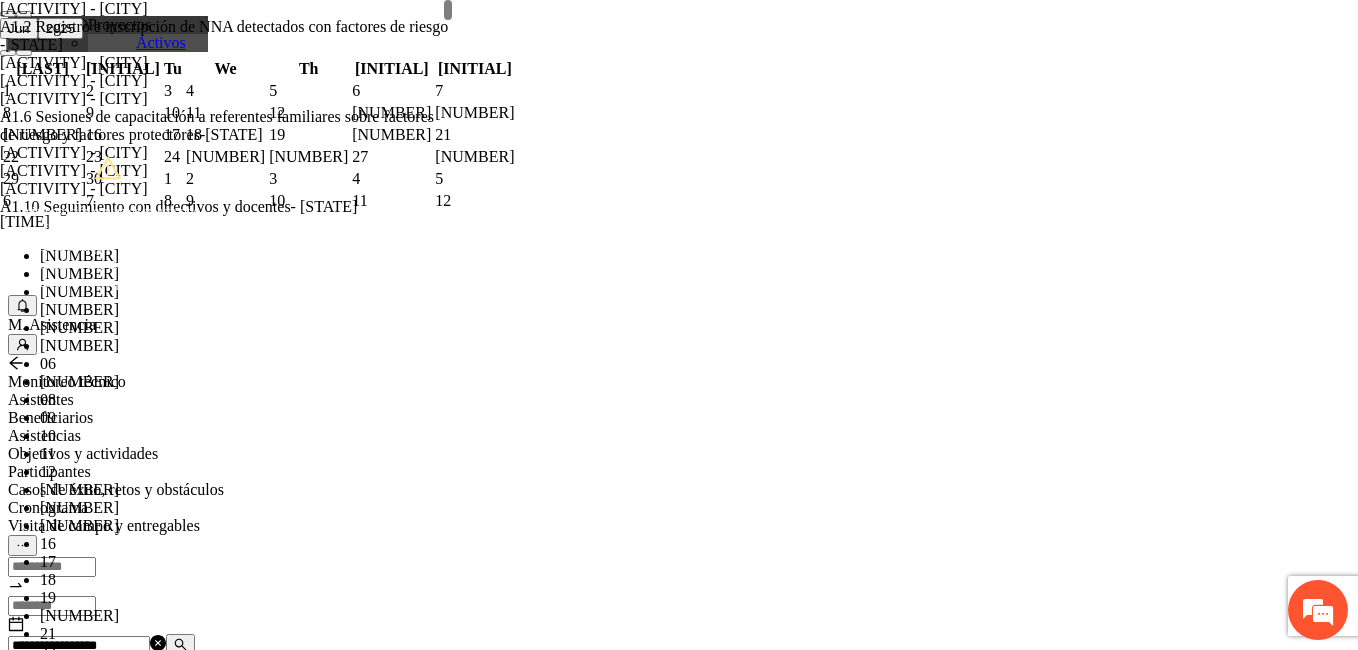 click on "**********" at bounding box center [258, 273503] 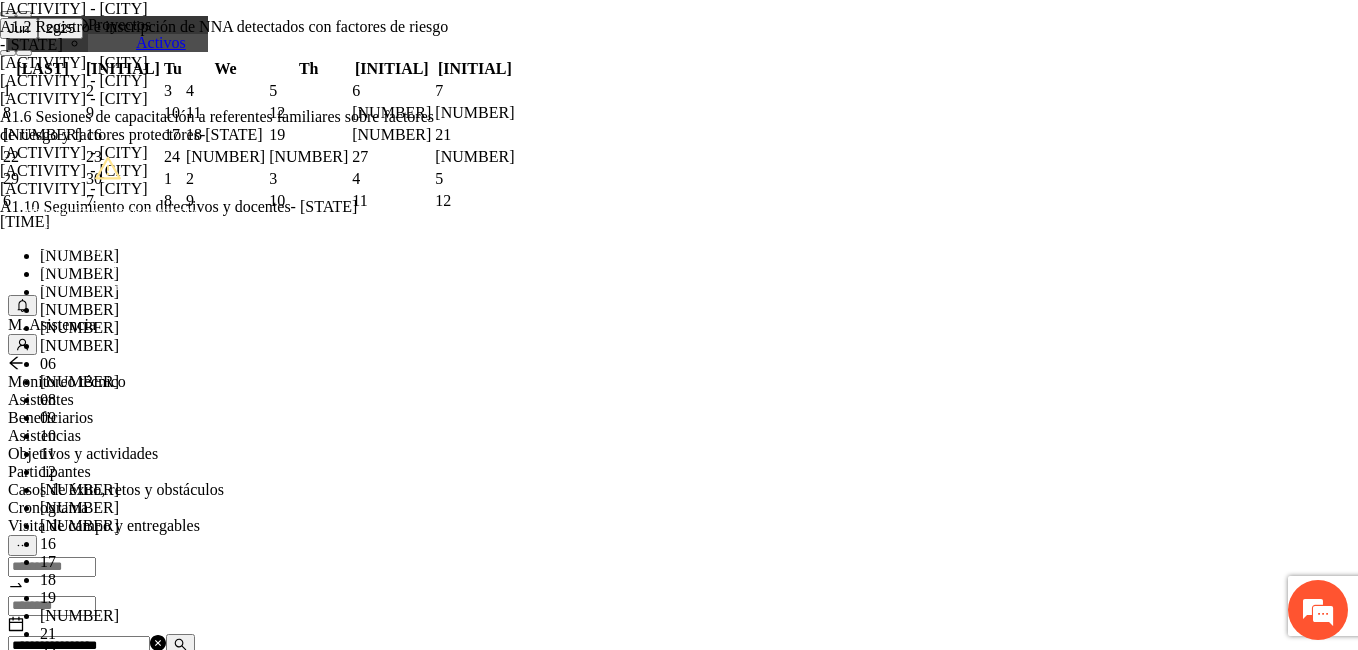 click on "Guardar" at bounding box center [109, 567979] 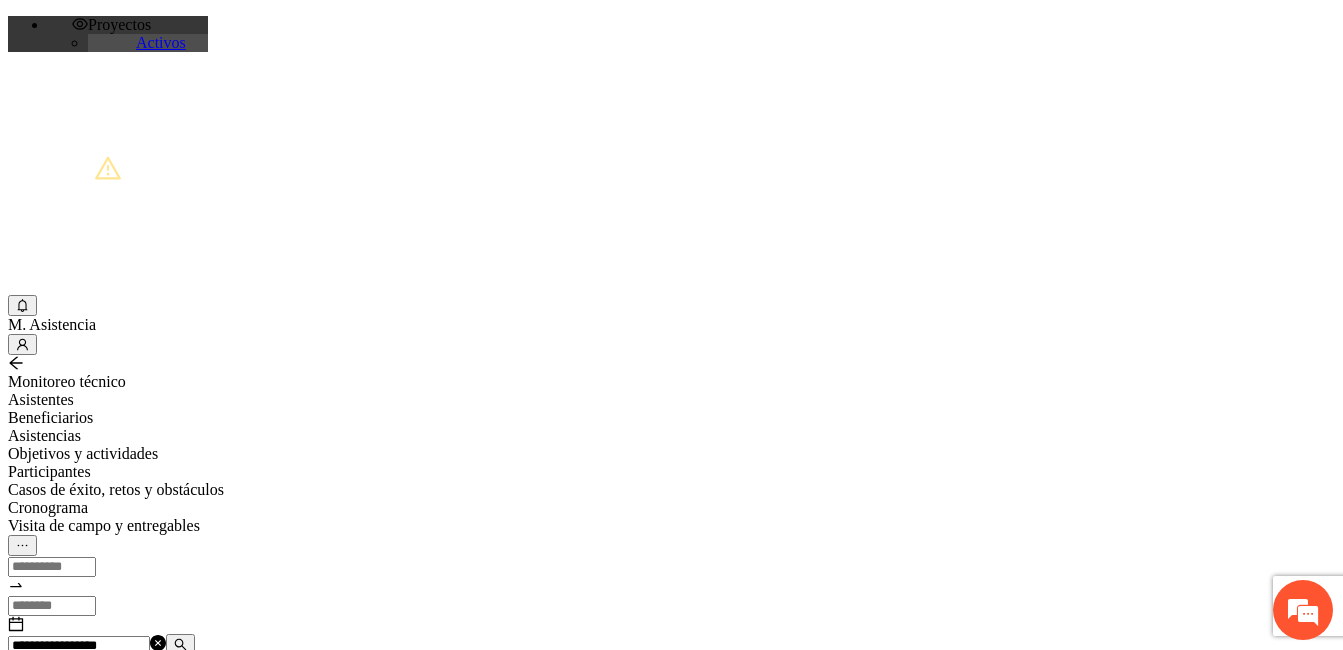 drag, startPoint x: 384, startPoint y: 239, endPoint x: 166, endPoint y: 236, distance: 218.02065 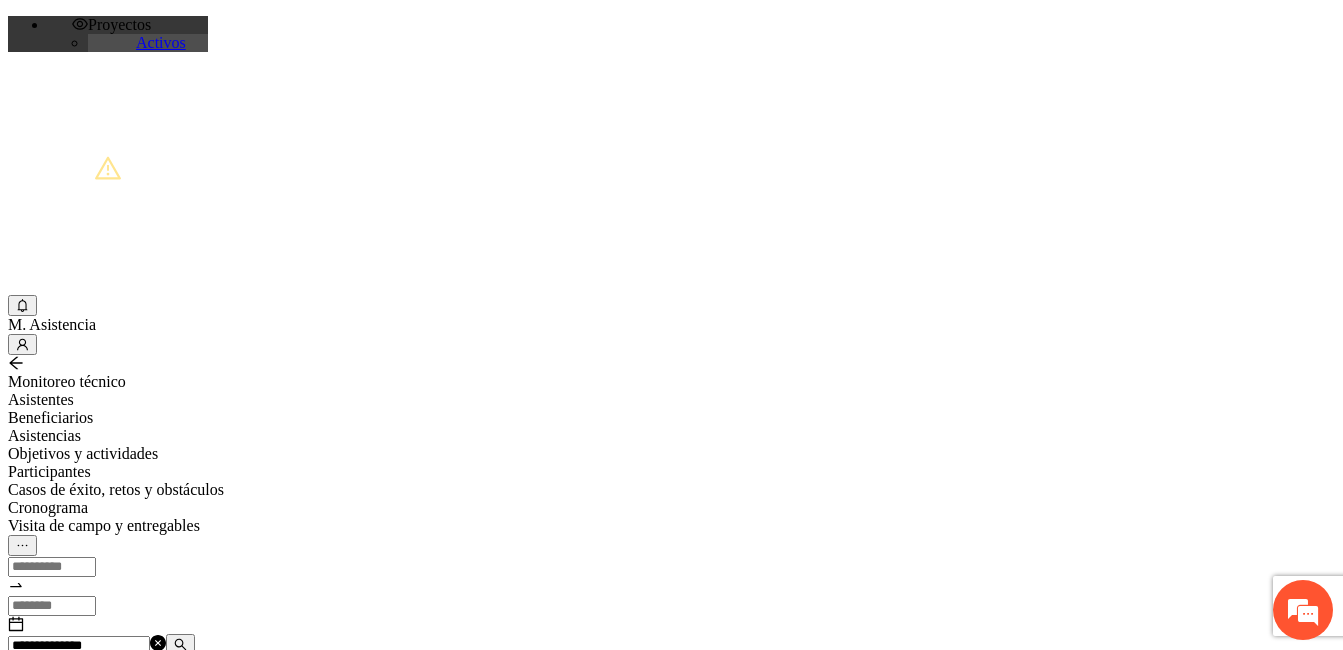 type on "**********" 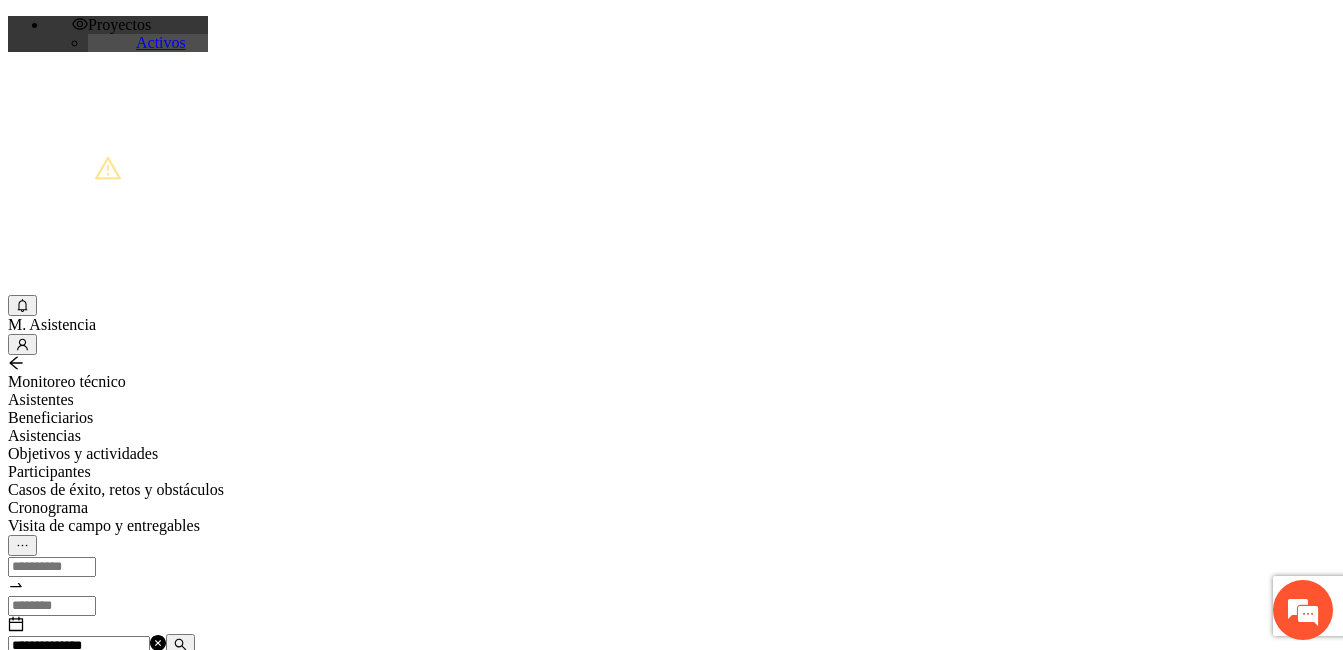 click on "Agregar asistencia" at bounding box center (71, 682) 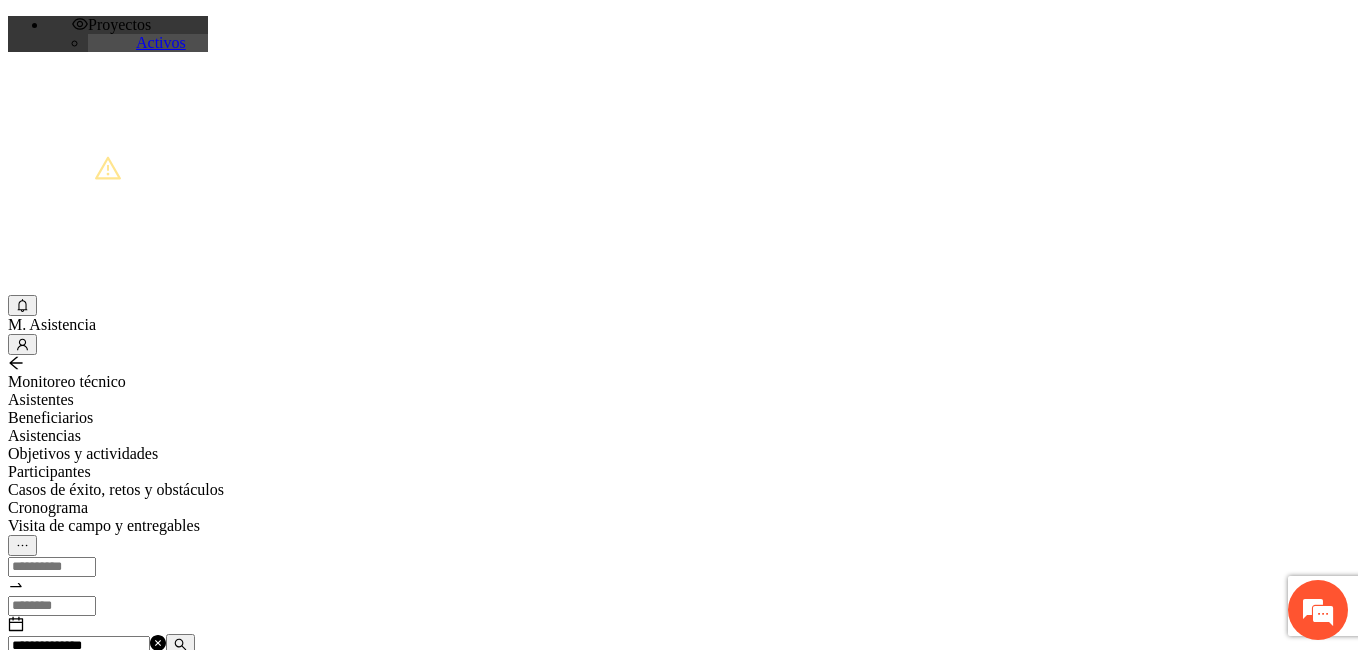 click at bounding box center (72, 1203) 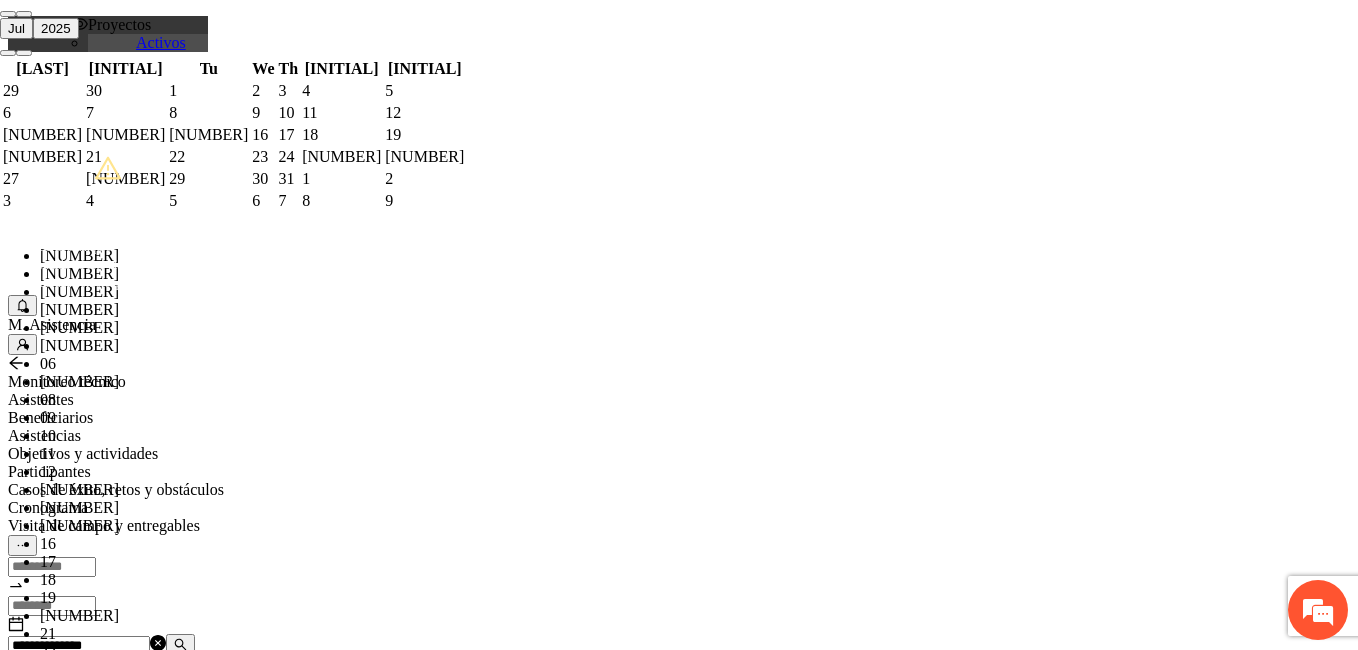 paste on "**********" 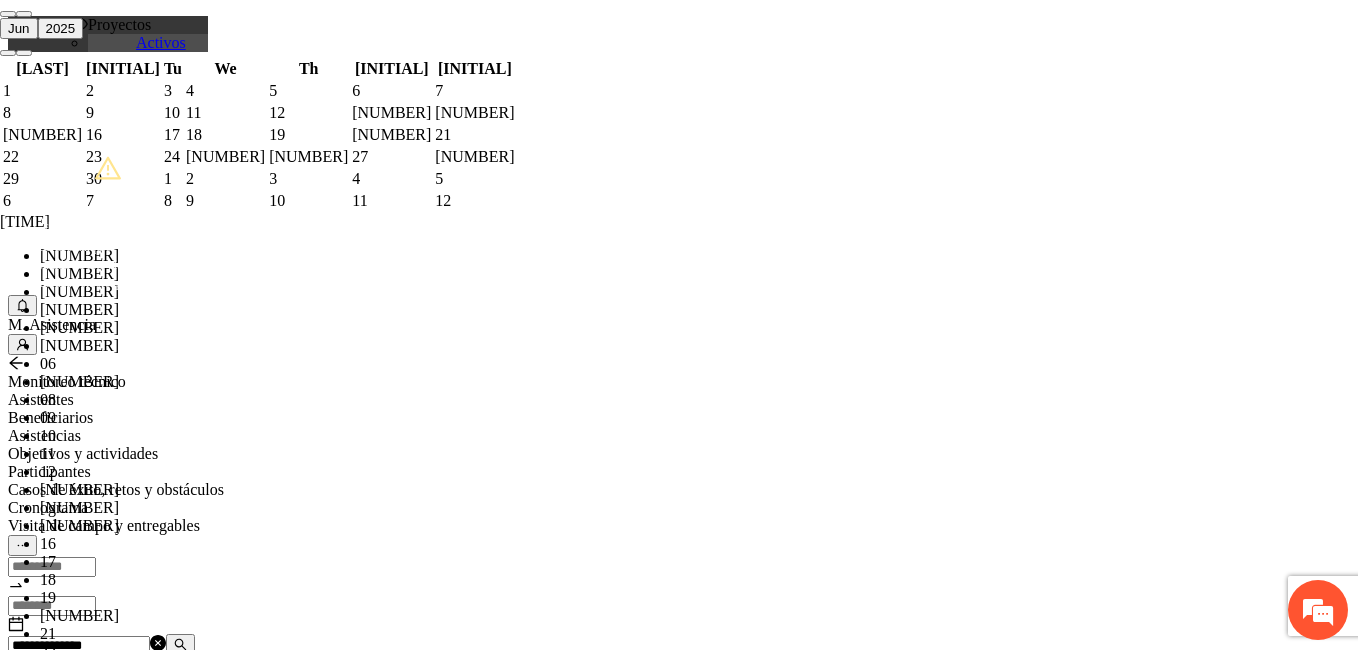 scroll, scrollTop: 56, scrollLeft: 0, axis: vertical 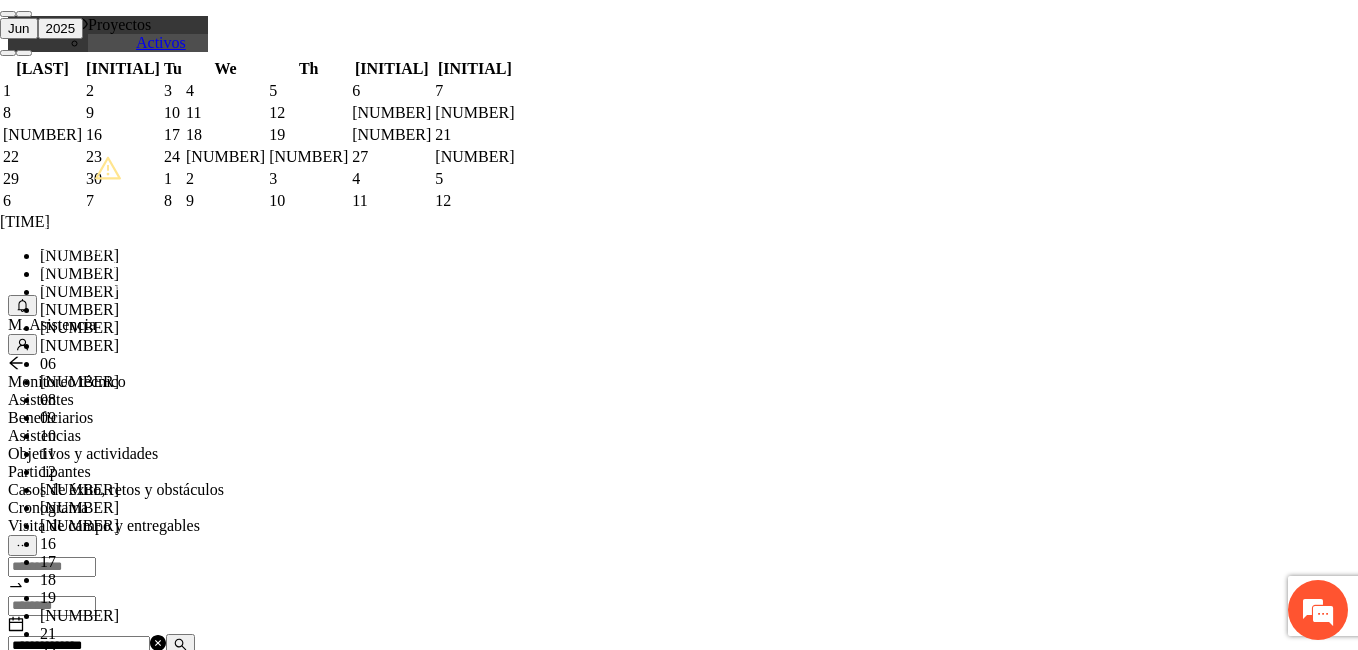 click on "OK" at bounding box center [57, 1819] 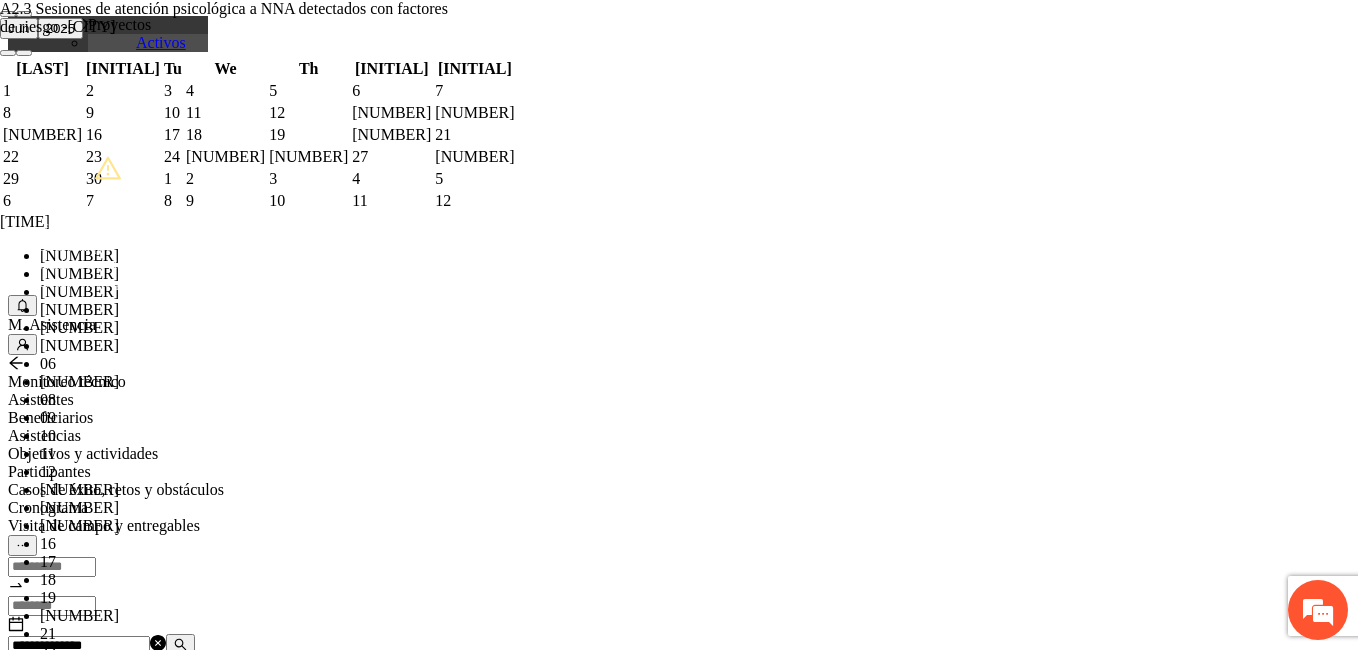 type 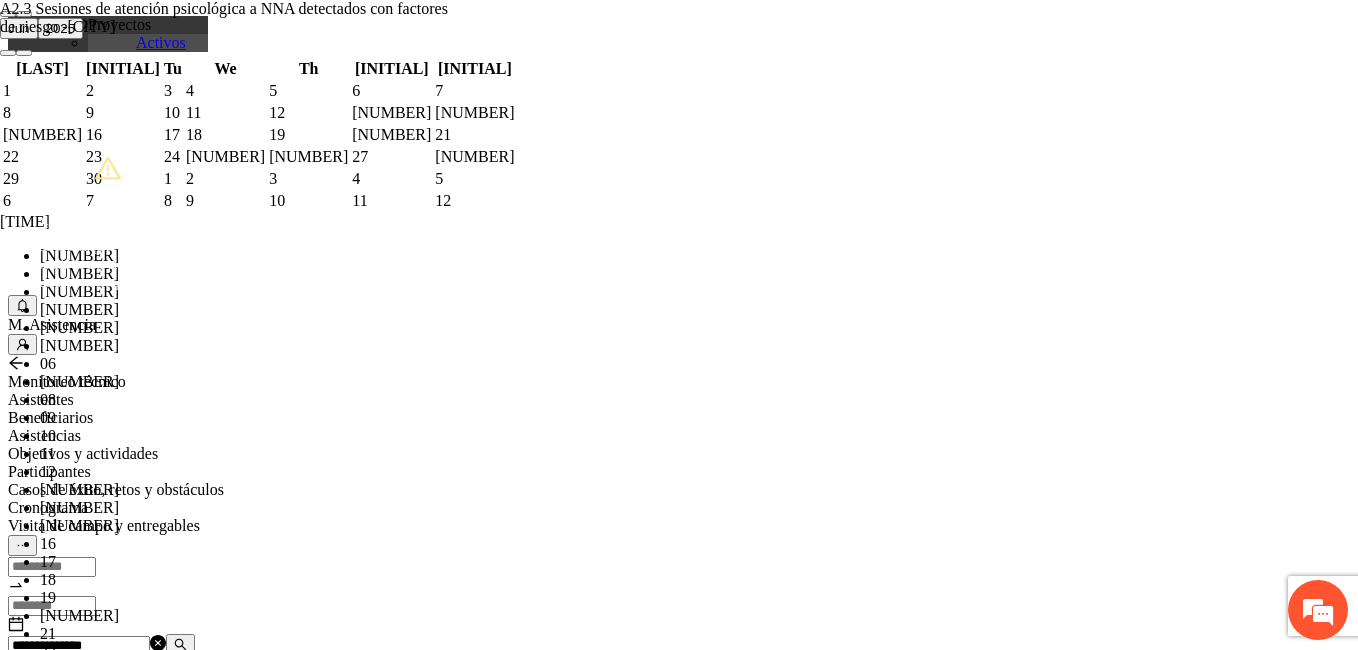 click on "**********" at bounding box center [258, 1165] 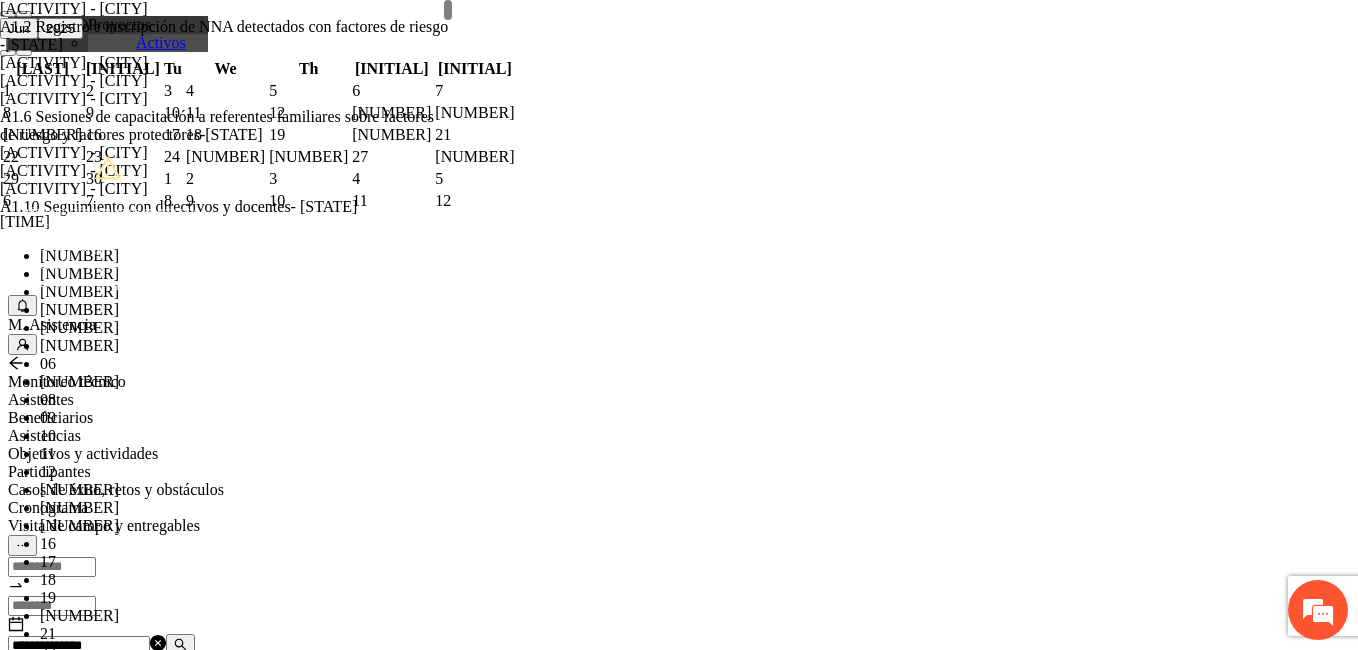 click on "**********" at bounding box center (258, 273503) 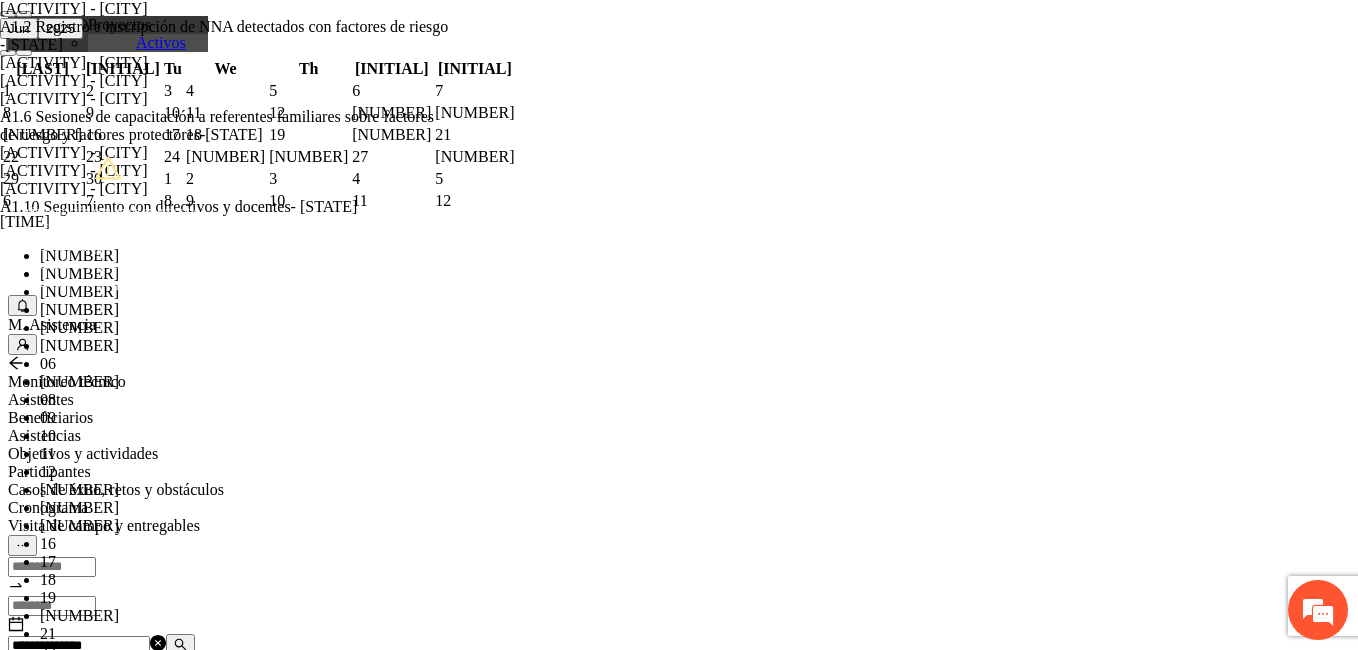 click on "Guardar" at bounding box center [109, 567979] 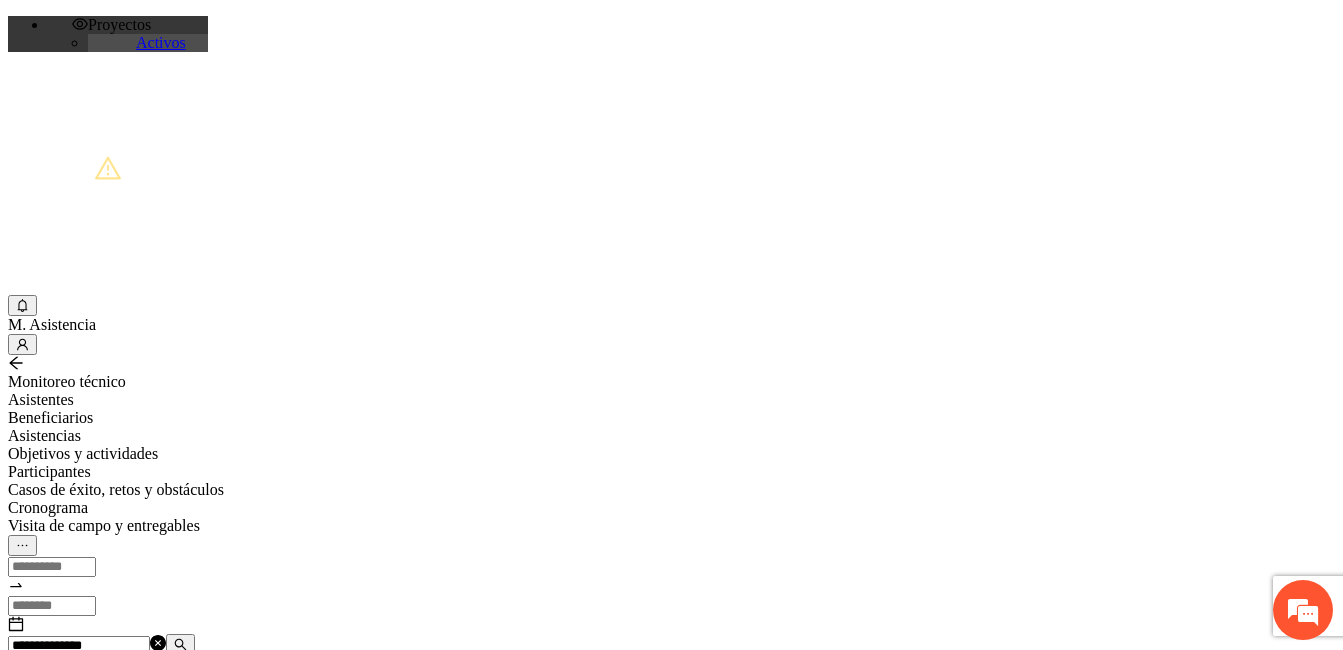 click at bounding box center (180, 644) 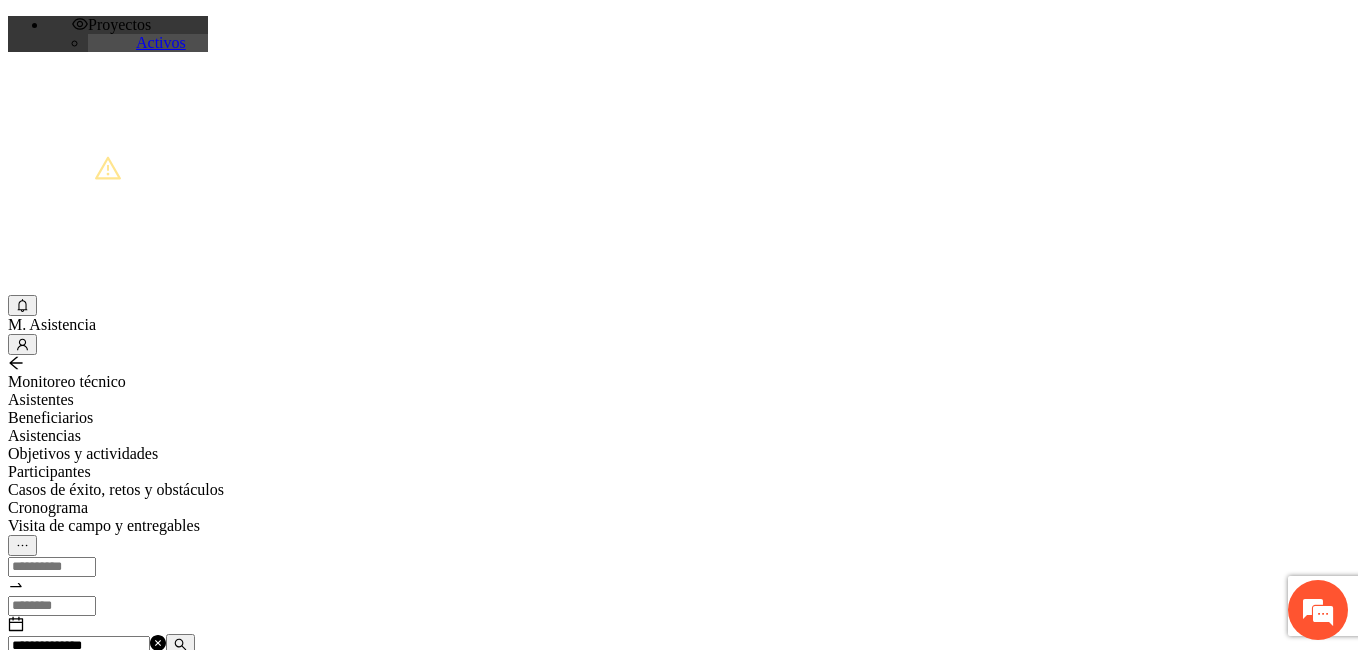 click at bounding box center (72, 1203) 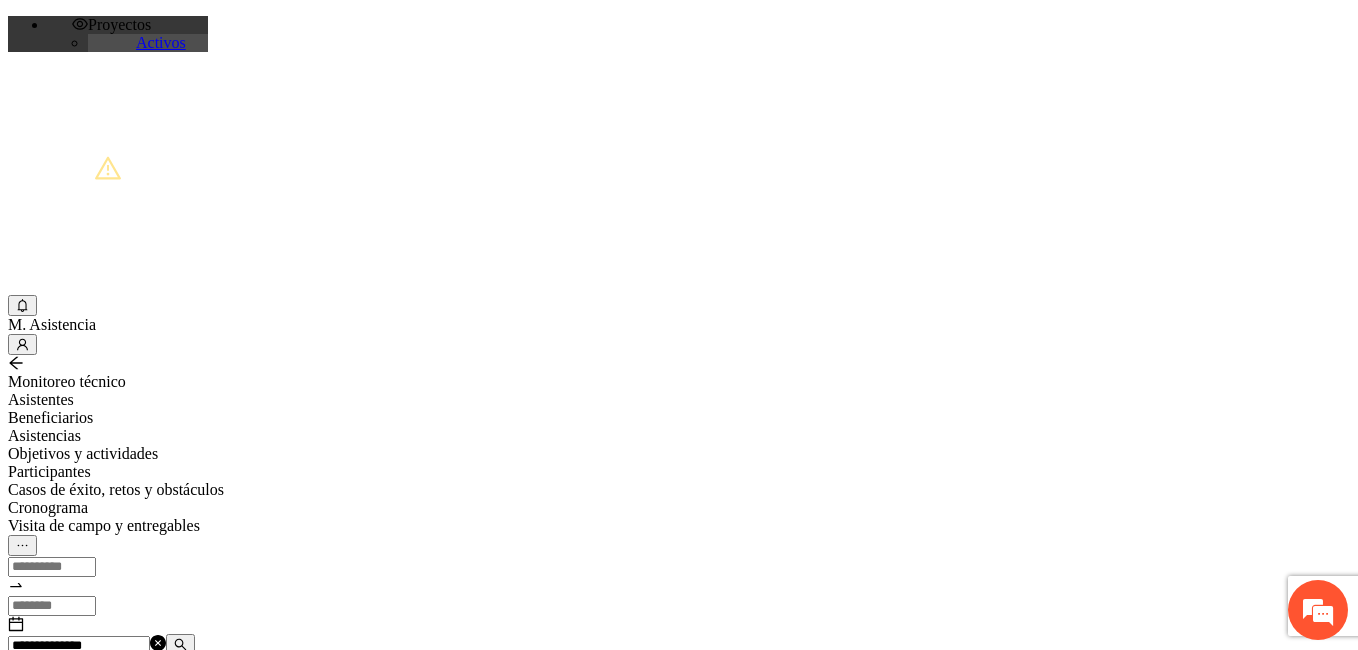 paste on "**********" 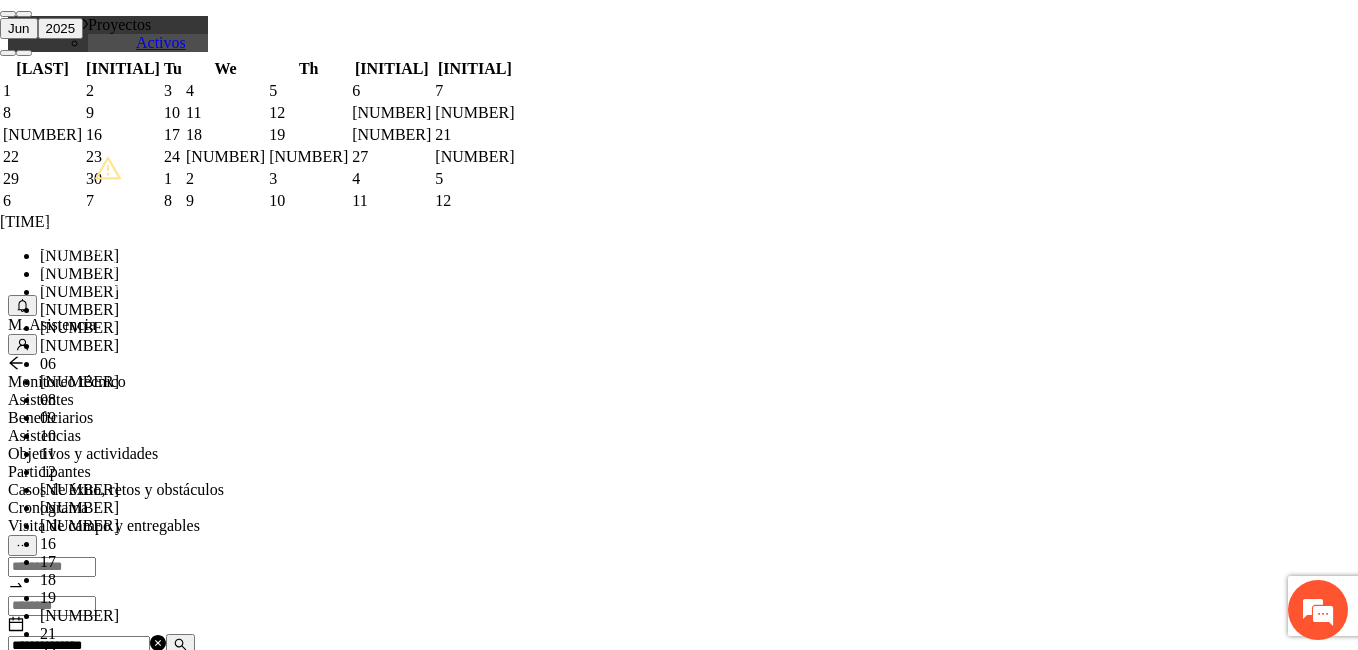 scroll, scrollTop: 29, scrollLeft: 0, axis: vertical 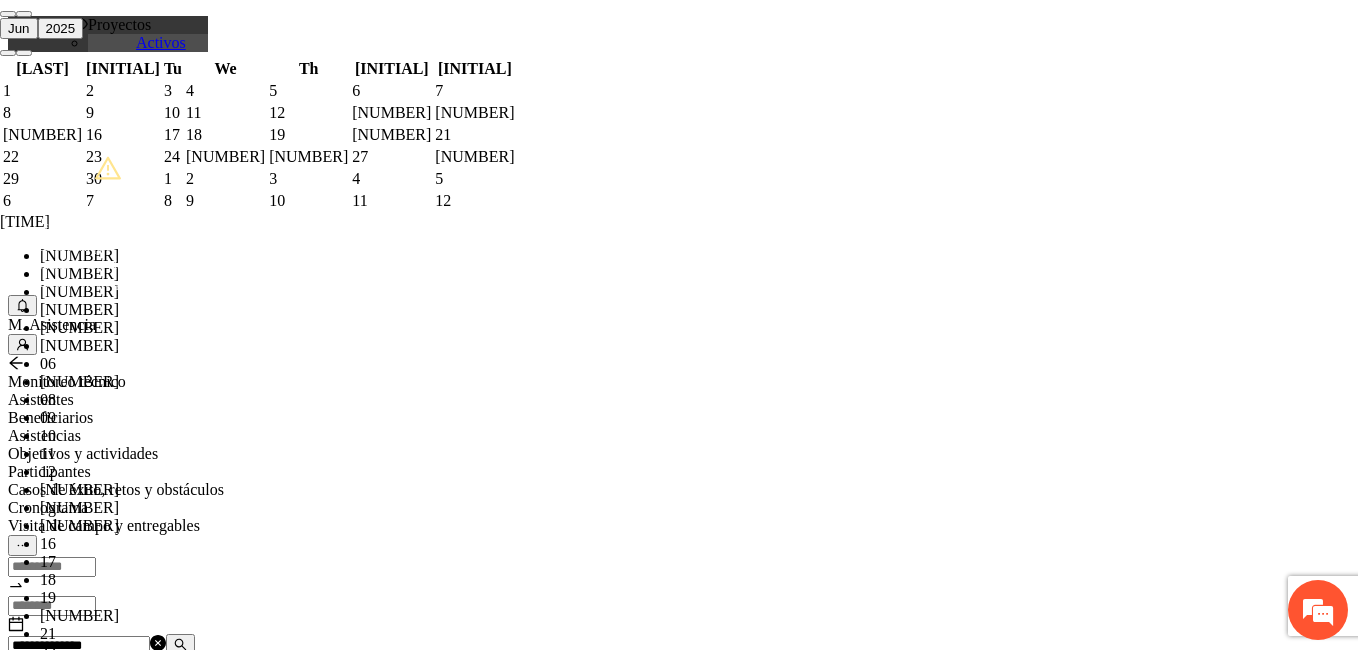 click on "OK" at bounding box center [57, 1819] 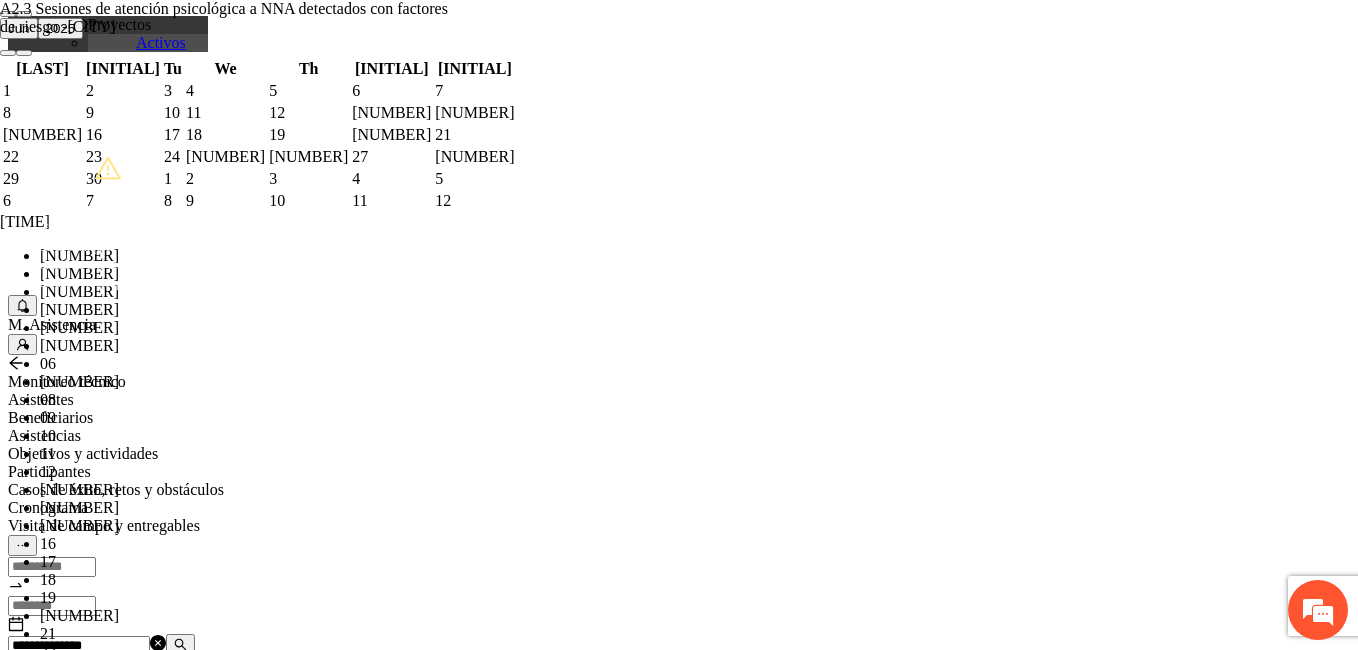 type 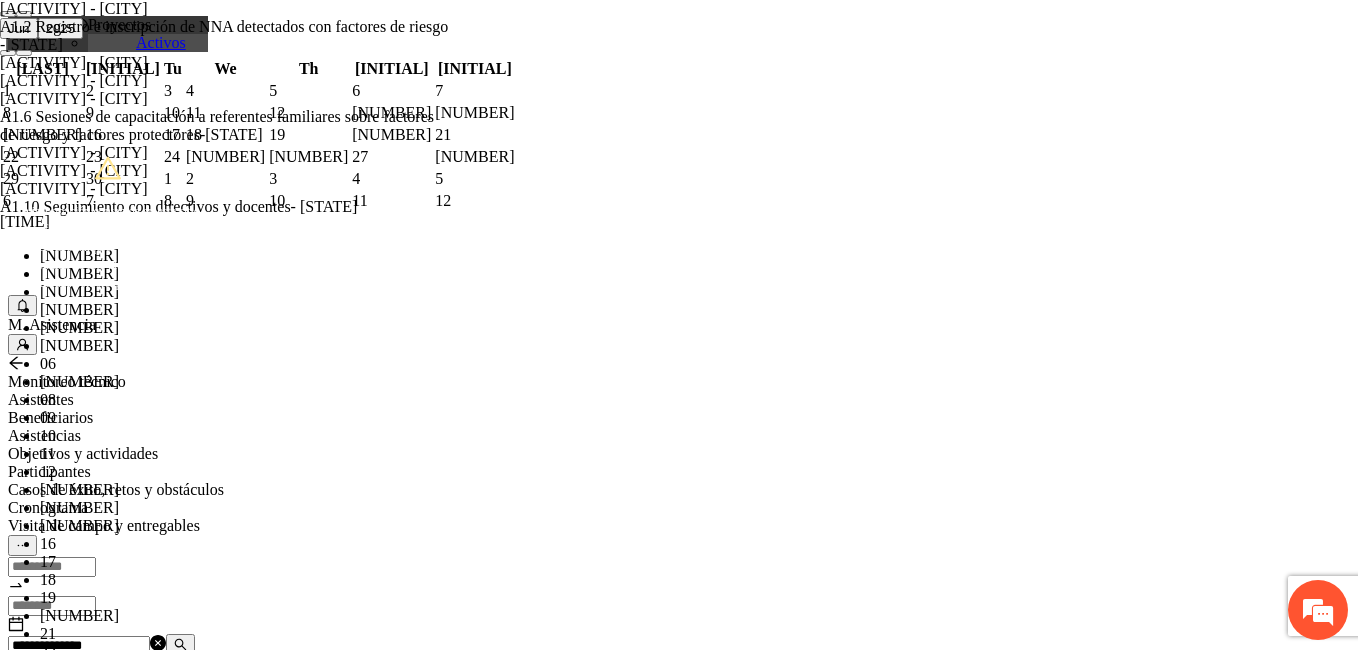 click on "[ACTIVITY] - [CITY]" at bounding box center (258, 1183) 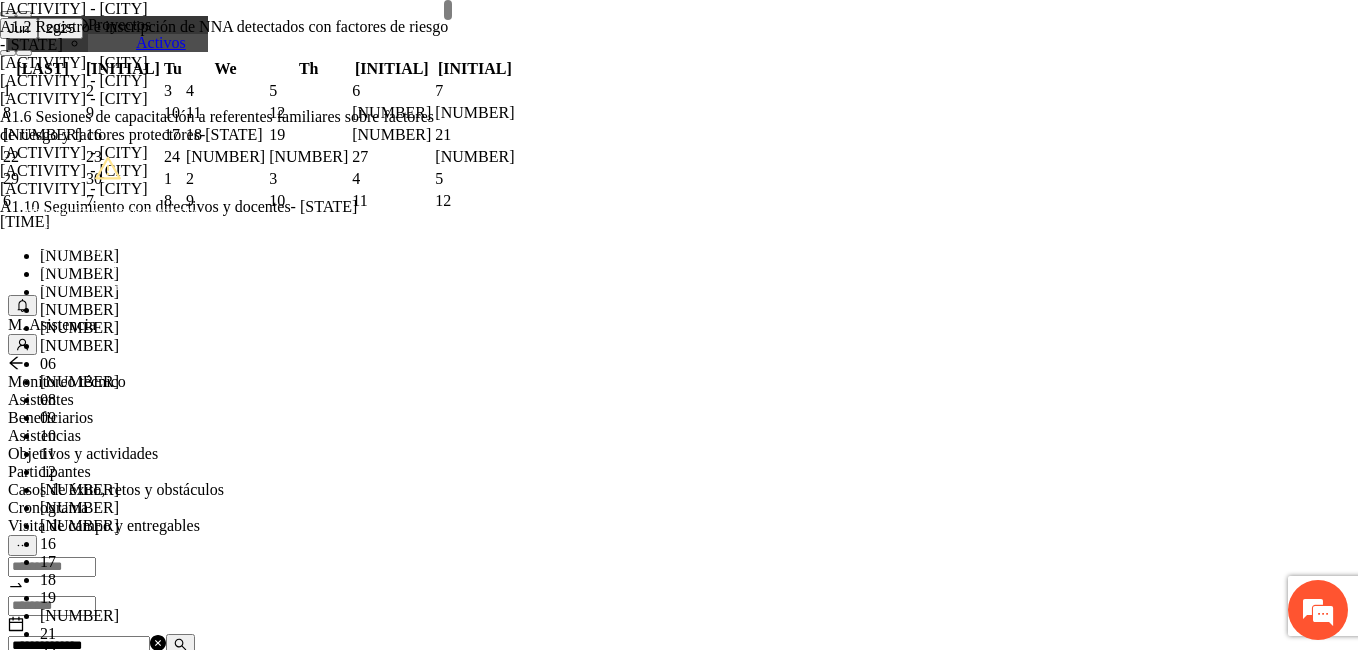 click on "Selecciona actividad(es) A2.3 Sesiones de atención psicológica a NNA detectados con factores de riesgo -[CITY] A2.3 Sesiones de atención psicológica a NNA detectados con factores de riesgo -[CITY]" at bounding box center [258, 1163] 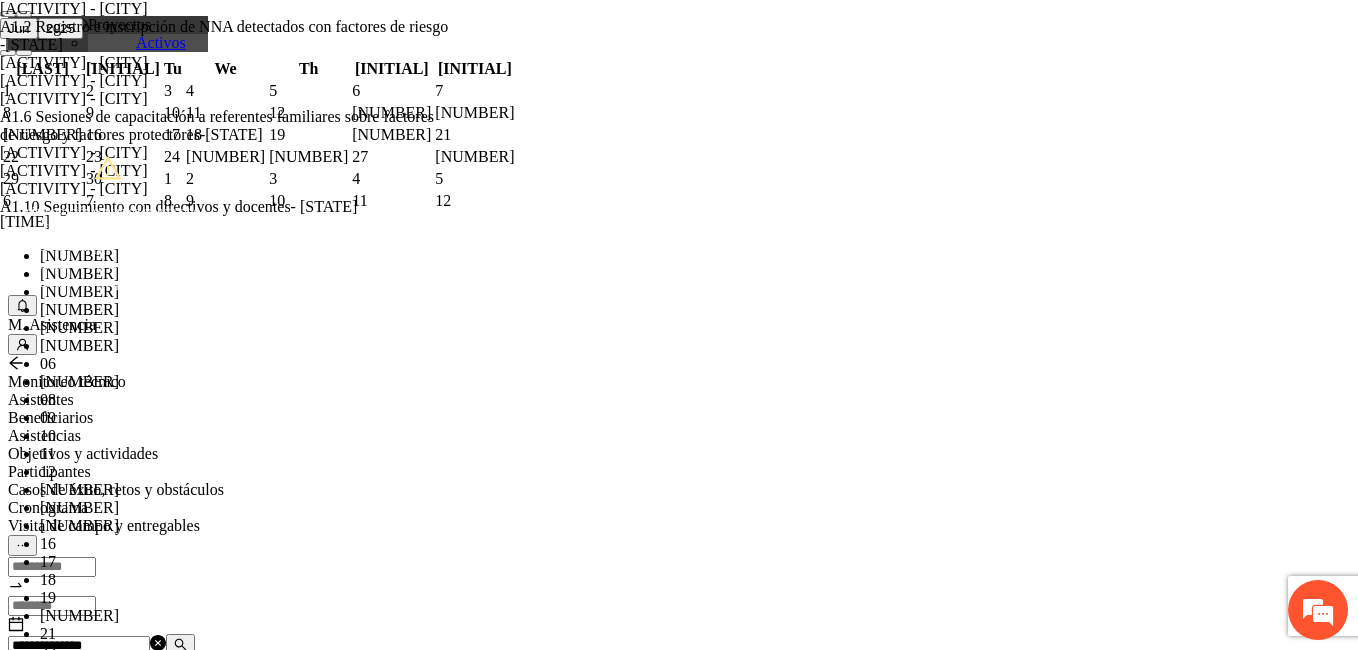 click on "Agregar asistencia" at bounding box center (258, 1108) 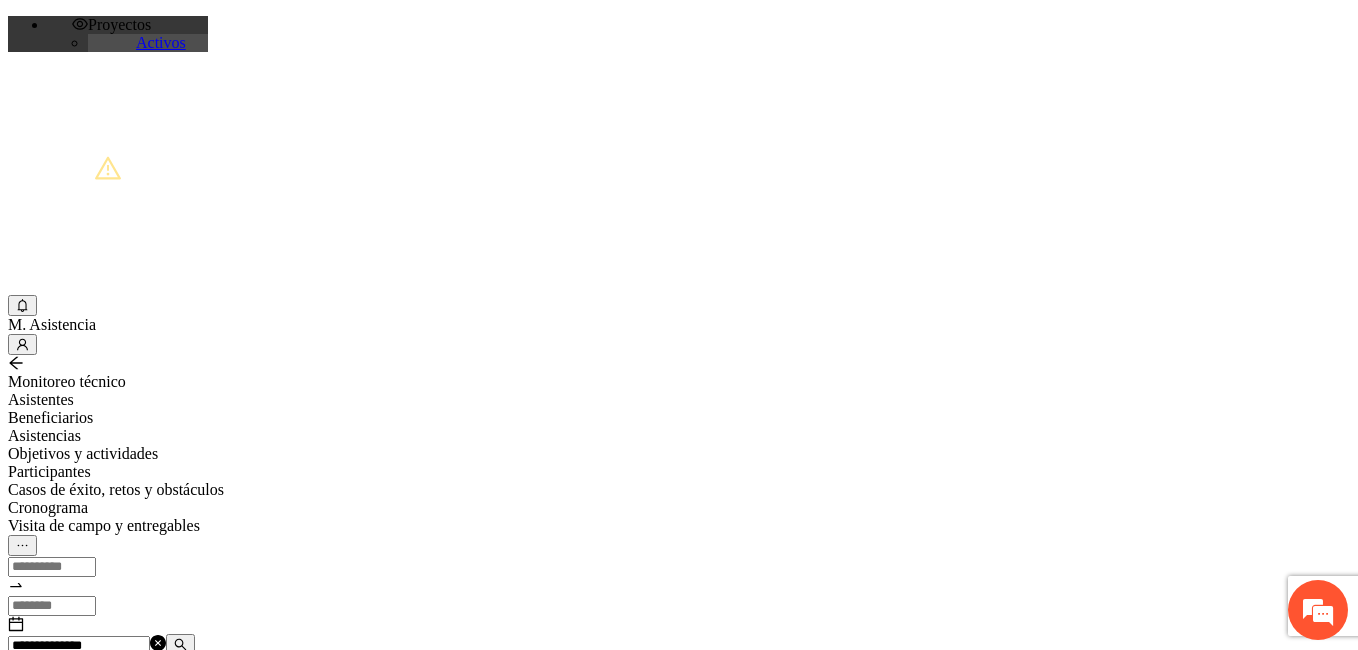 click on "**********" at bounding box center [79, 646] 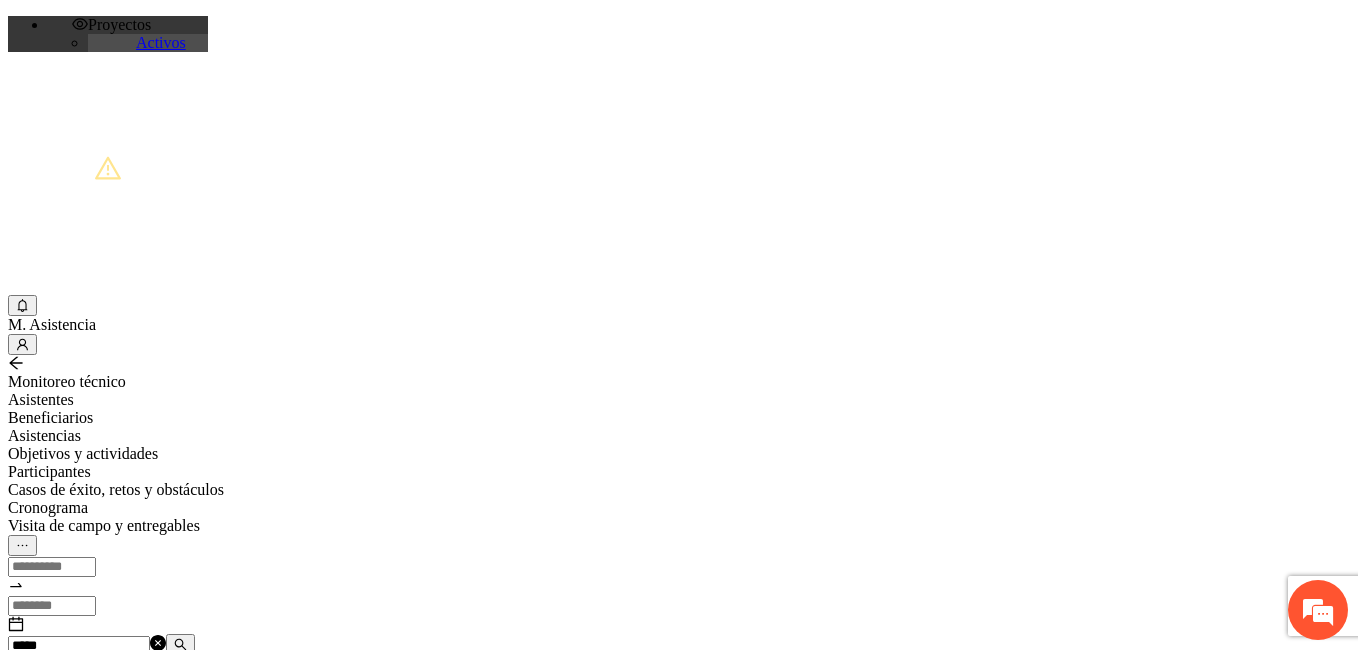 click on "*****" at bounding box center [79, 646] 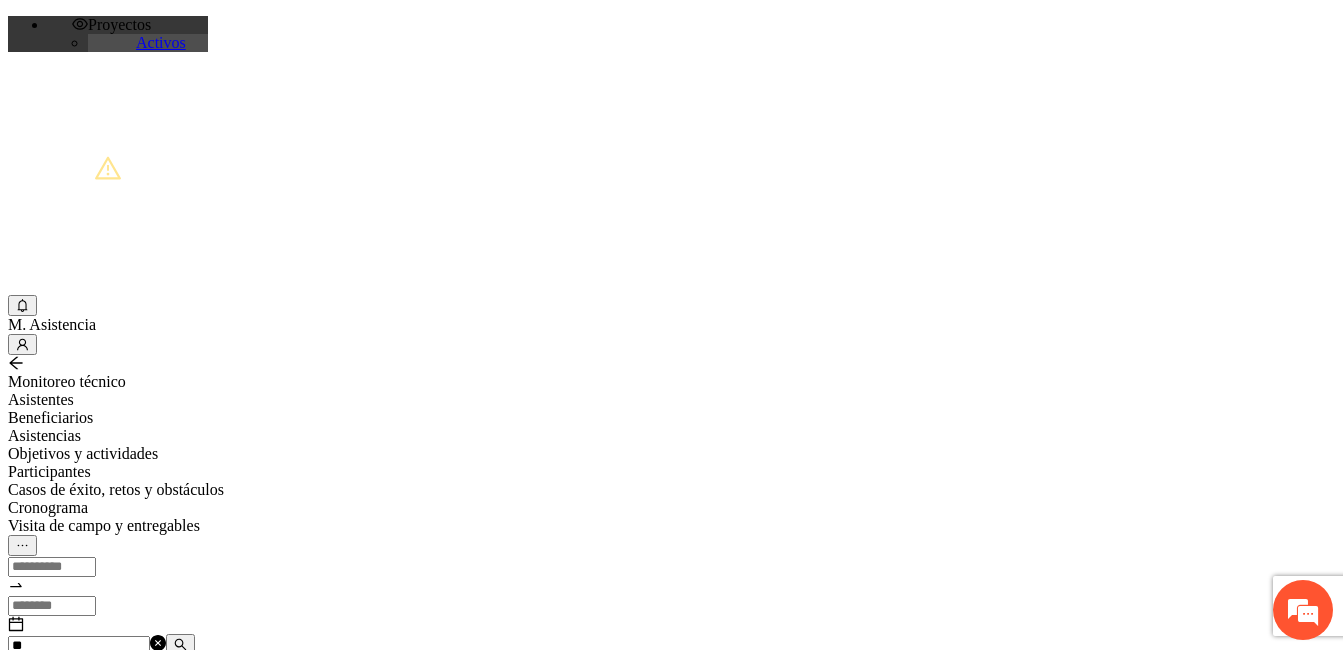 type on "*" 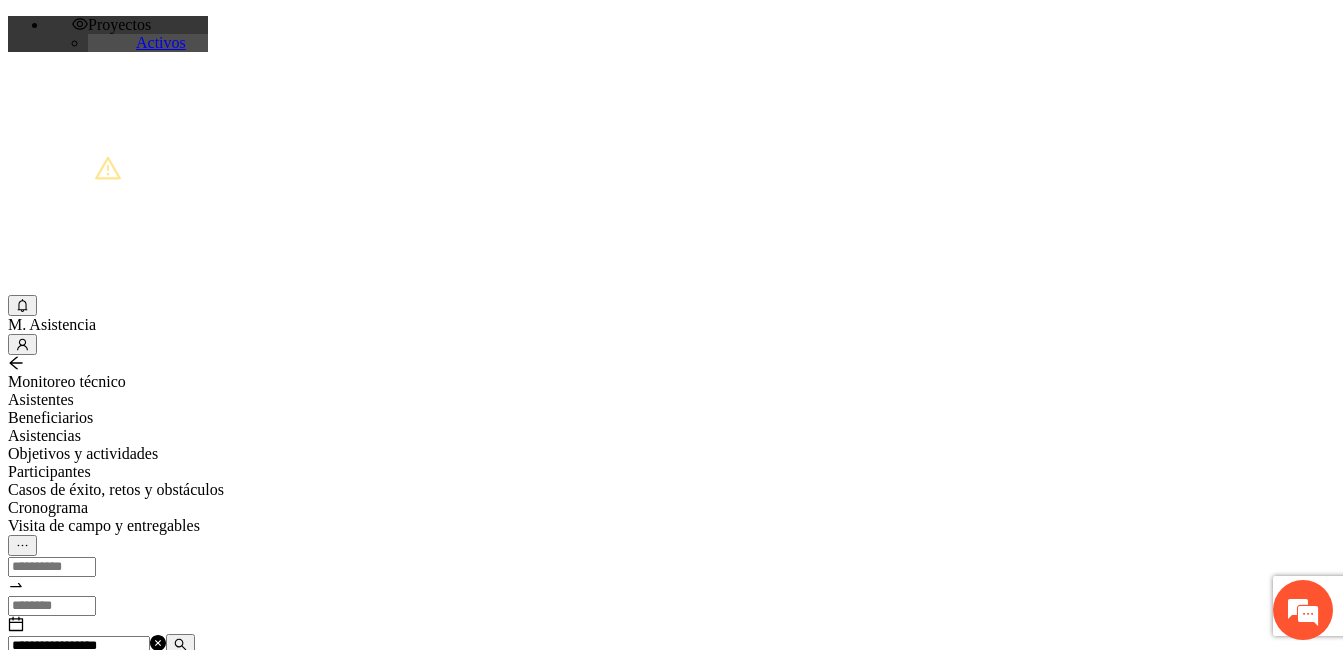 type on "**********" 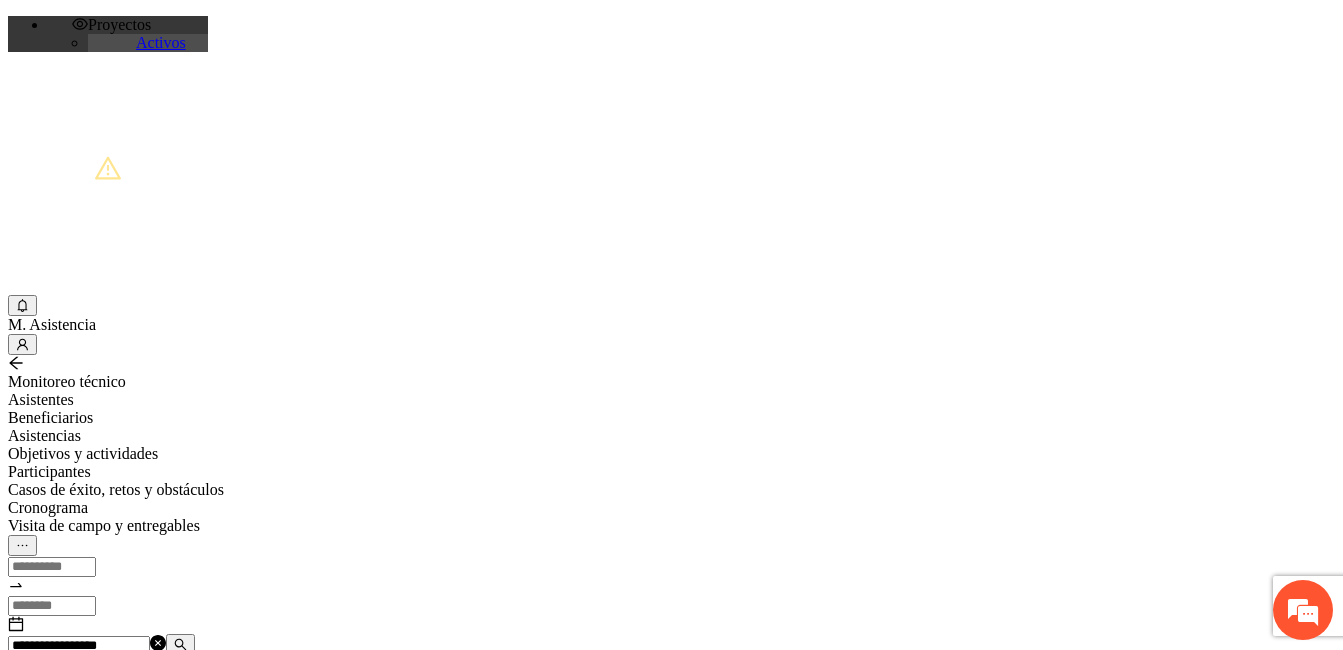 click on "Agregar asistencia" at bounding box center [71, 682] 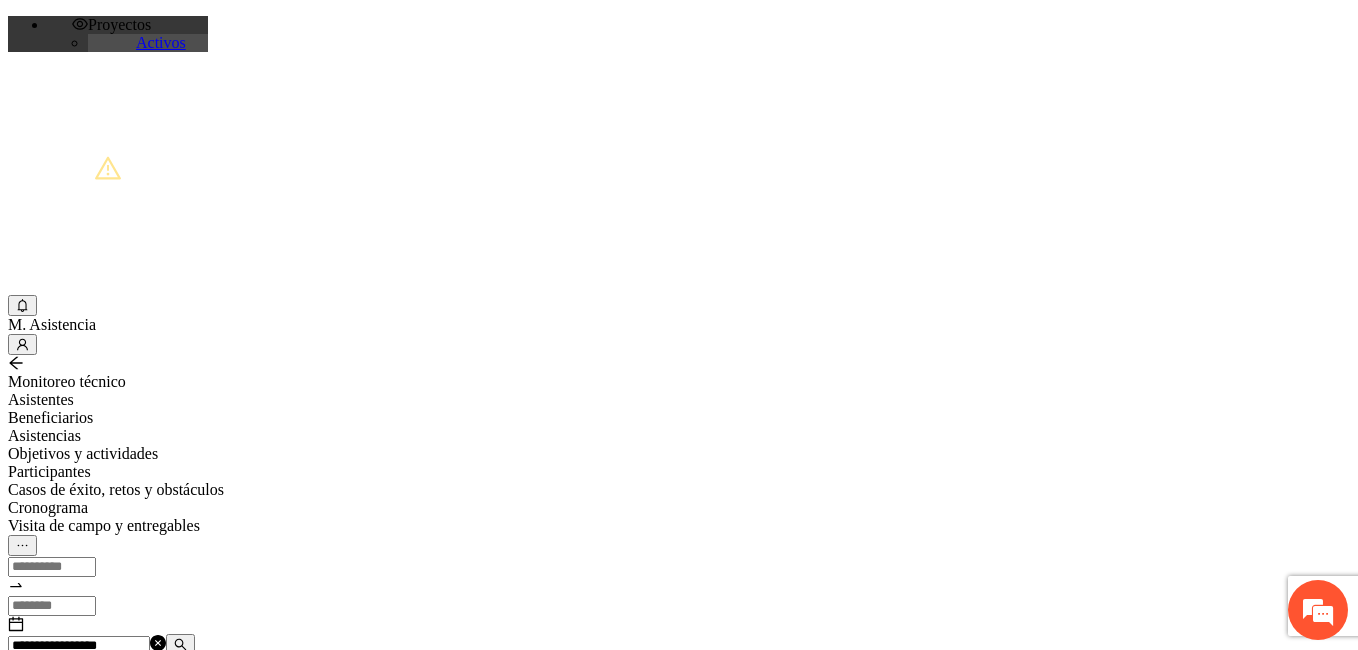 click at bounding box center [72, 1249] 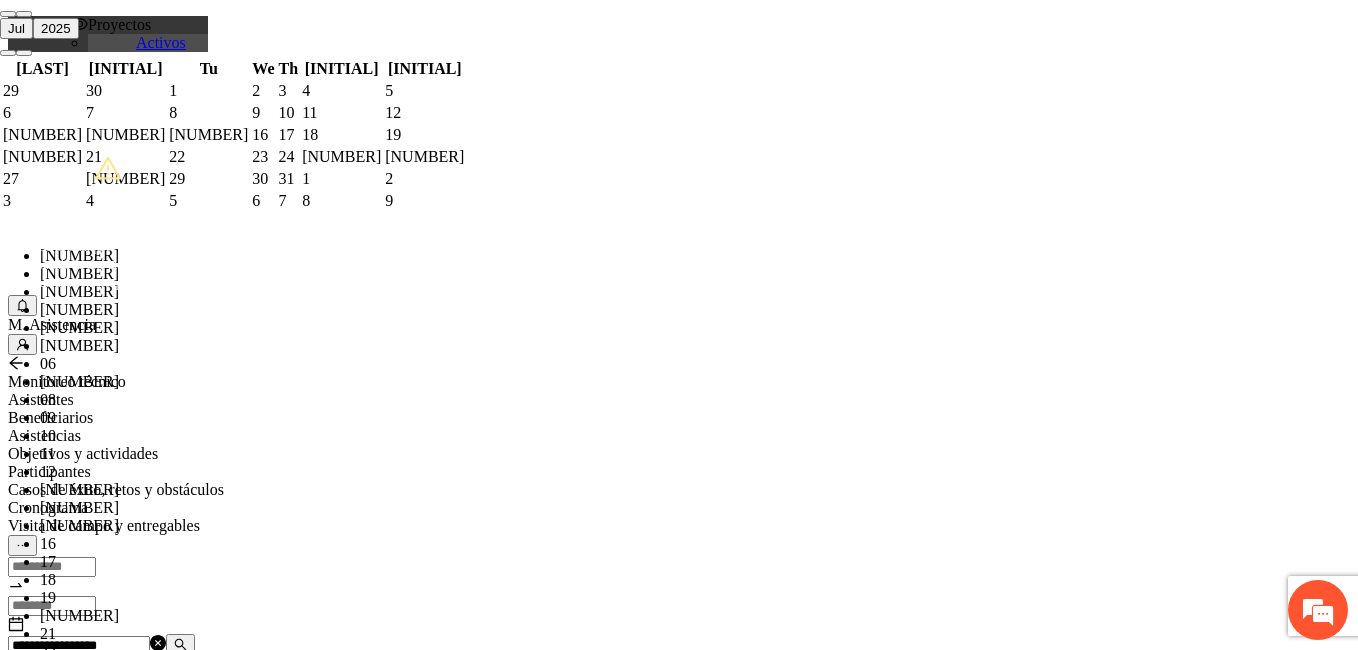 paste on "**********" 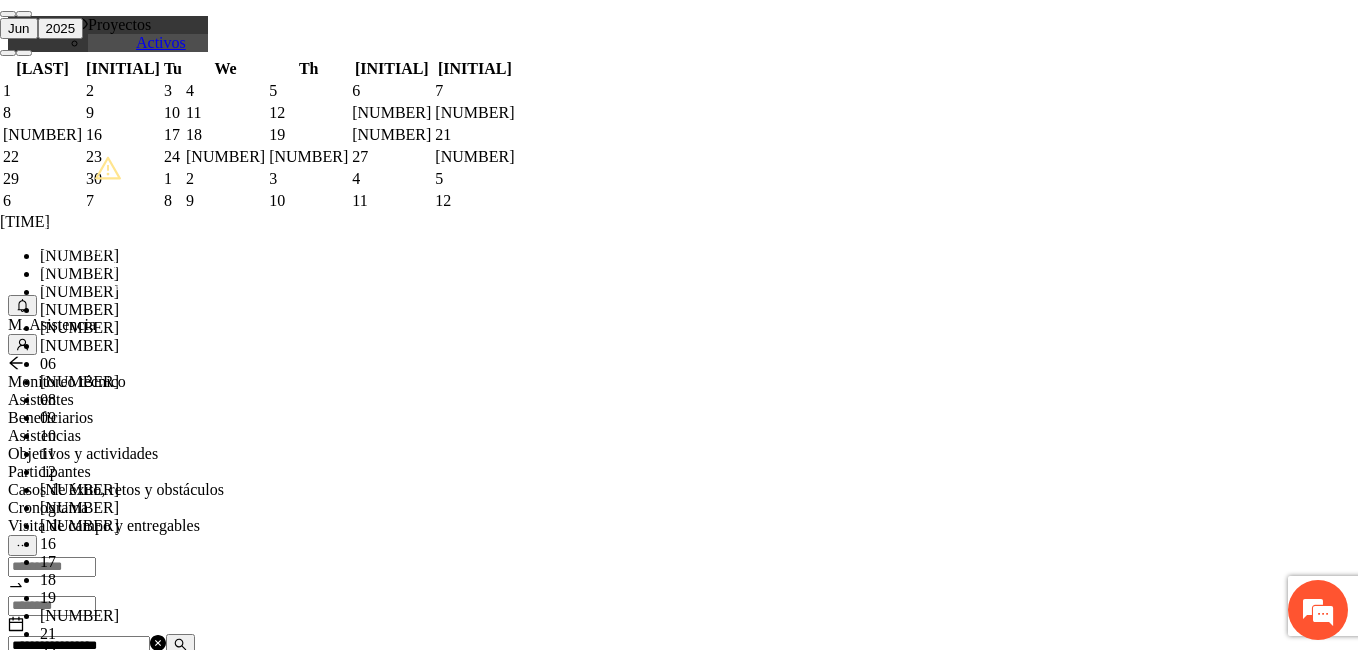 scroll, scrollTop: 28, scrollLeft: 0, axis: vertical 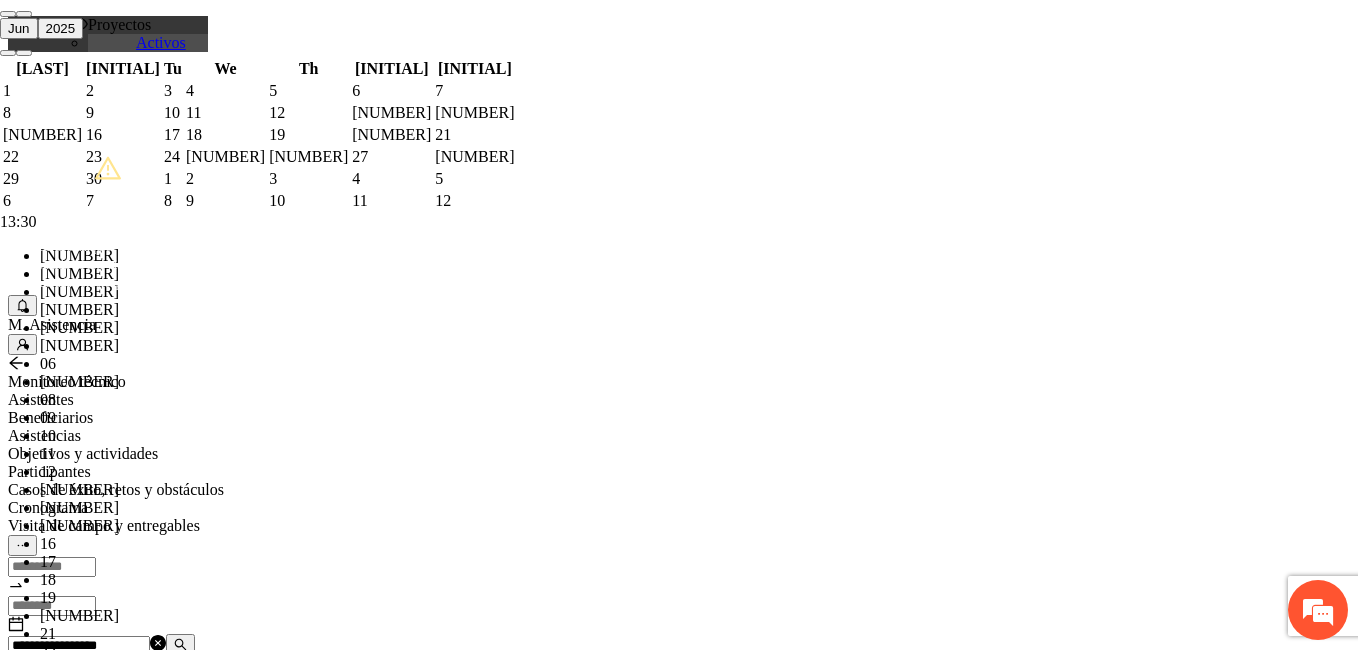 click on "OK" at bounding box center [57, 1819] 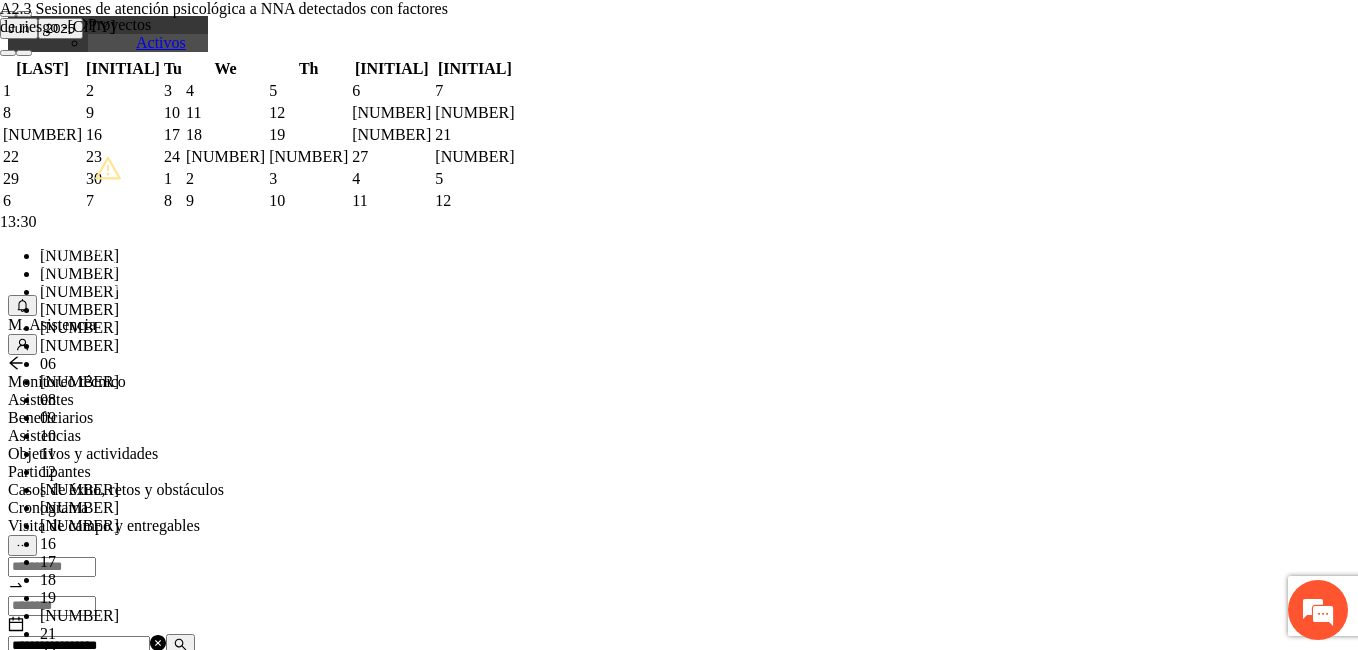 type 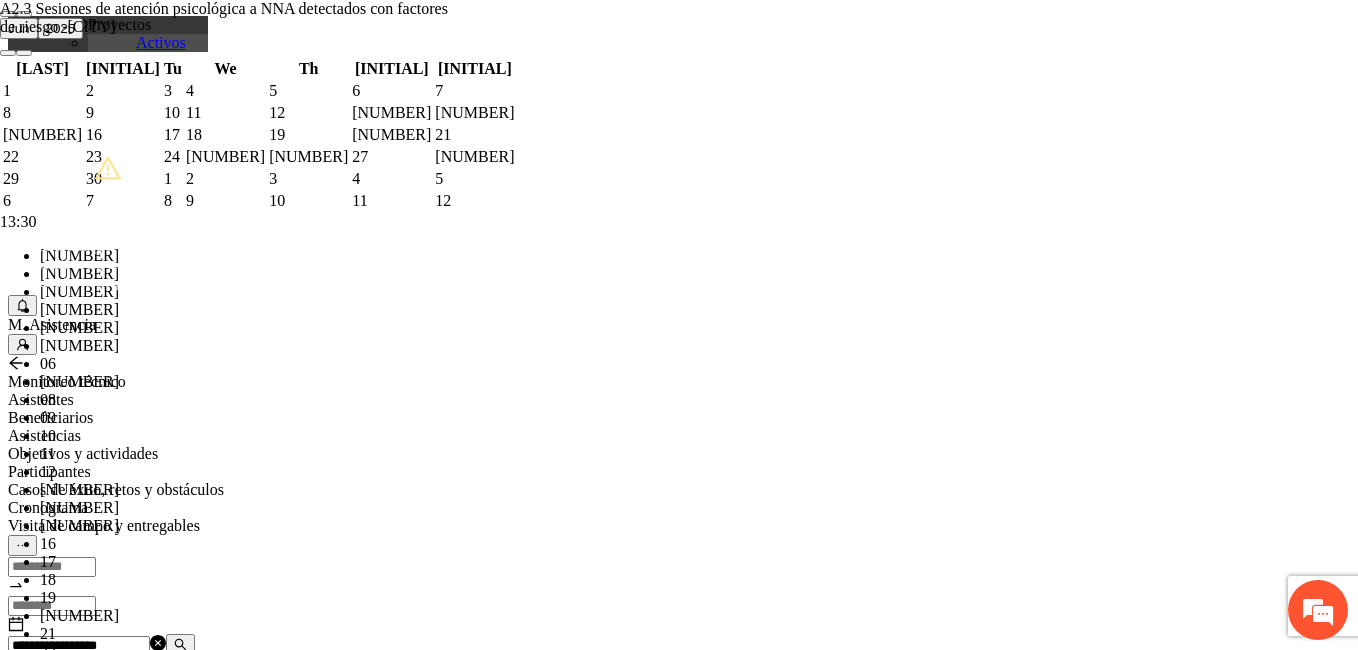 click on "Selecciona actividad(es) 2.3" at bounding box center [258, 1191] 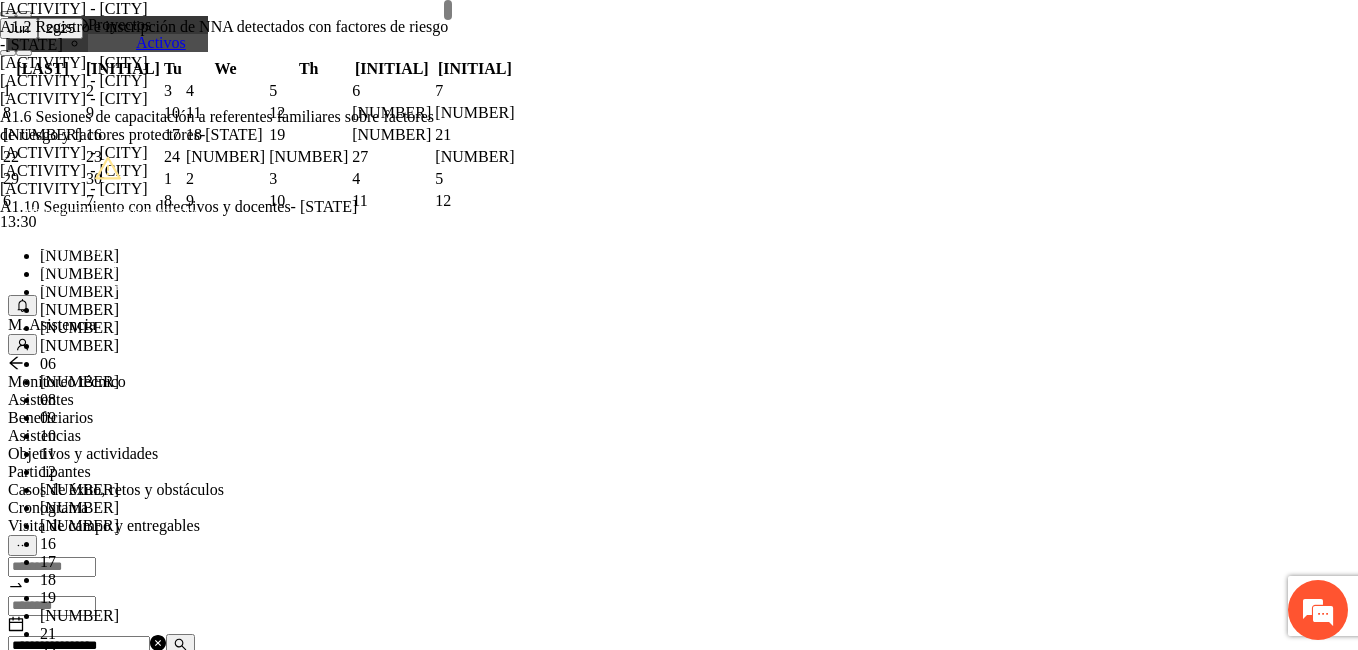 click on "**********" at bounding box center (258, 273549) 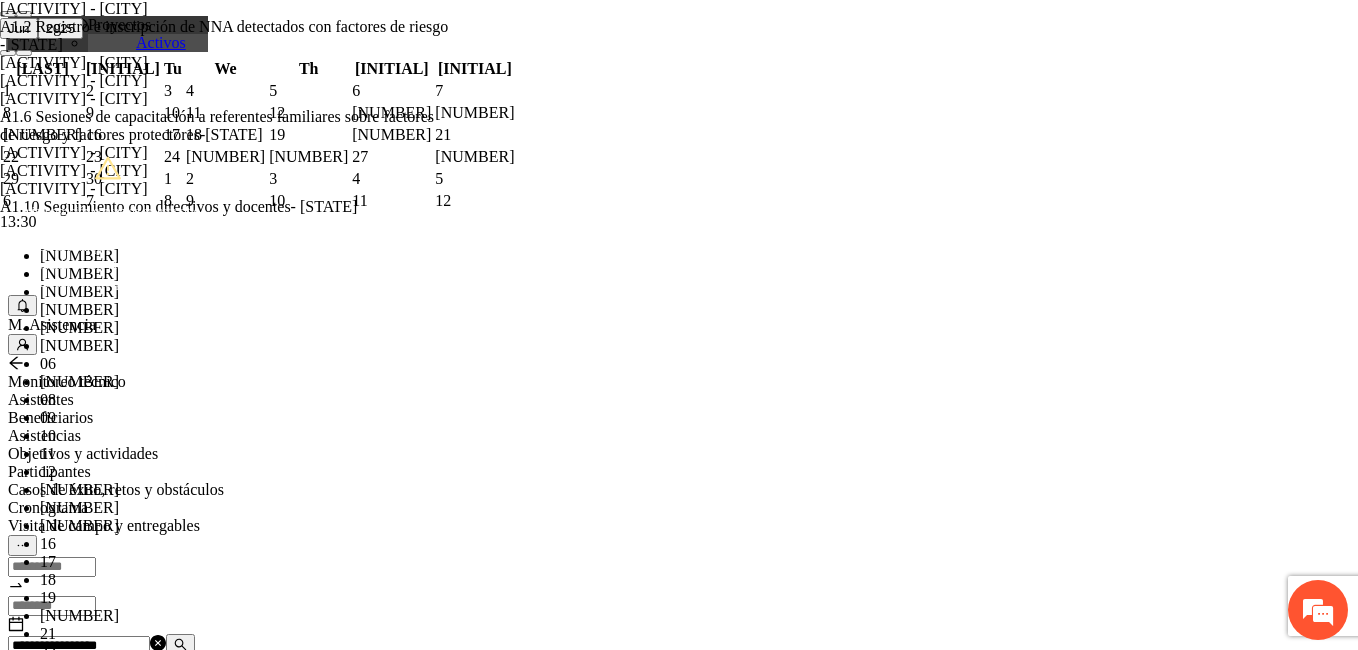 click on "Guardar" at bounding box center (109, 568025) 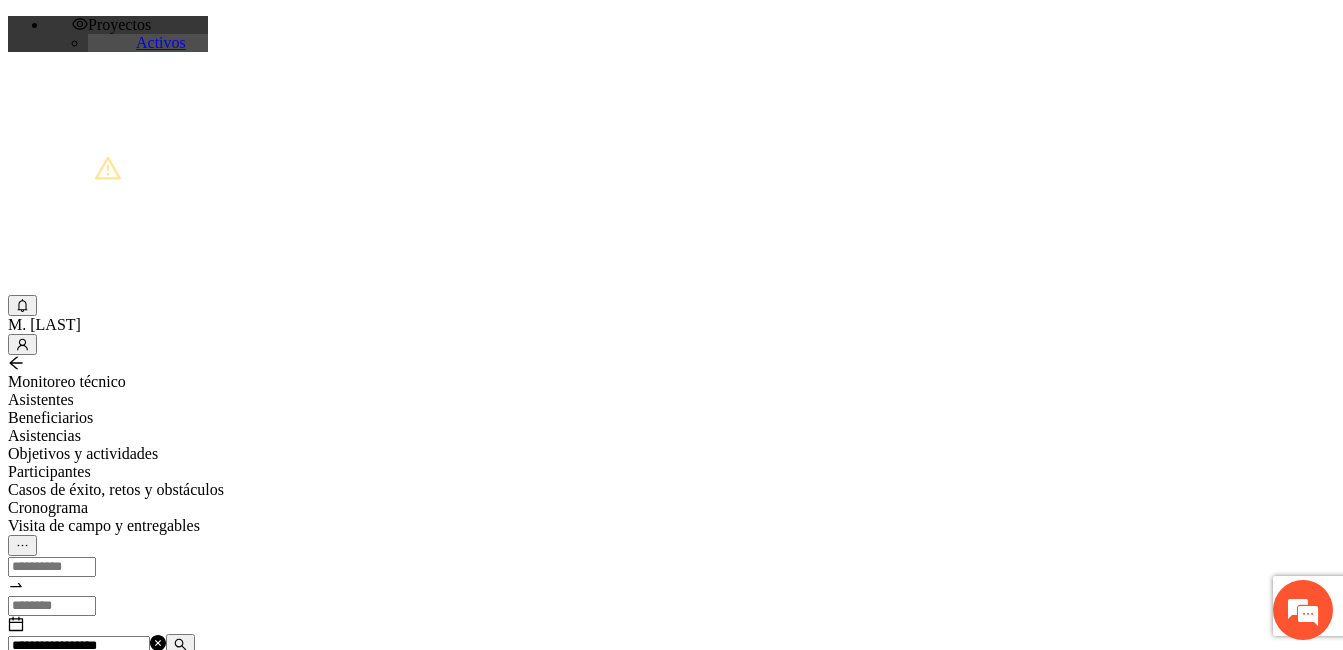 scroll, scrollTop: 0, scrollLeft: 0, axis: both 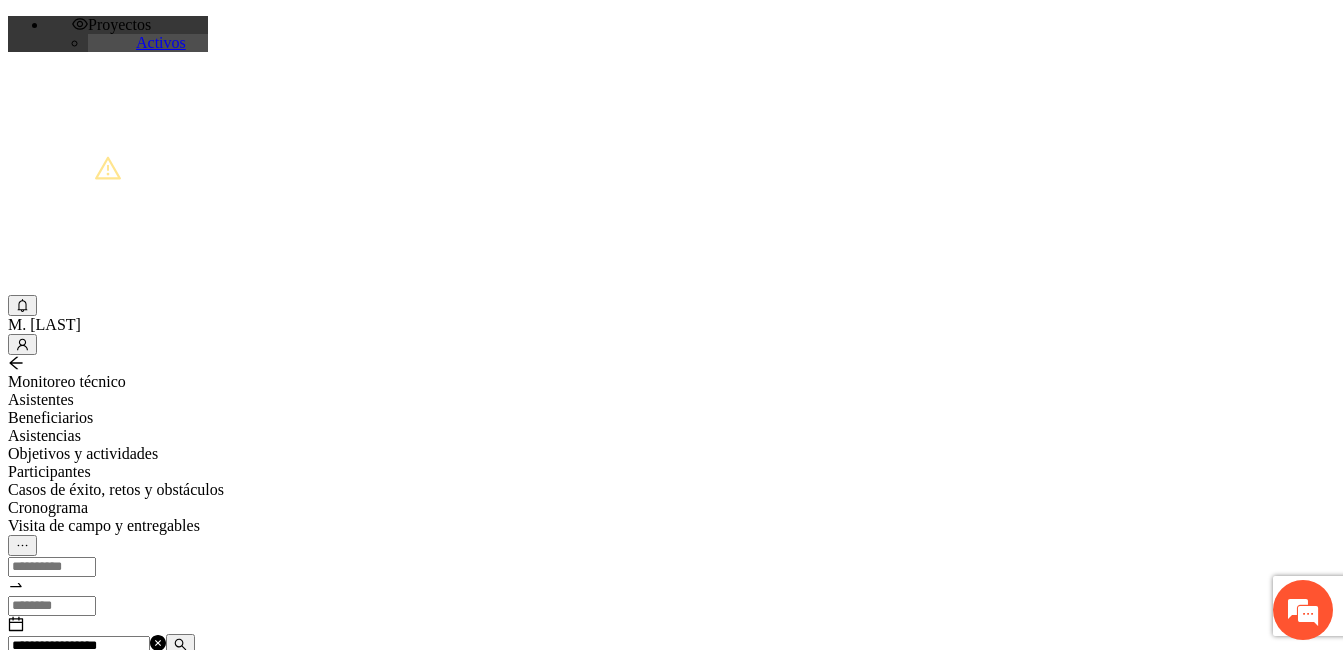 click on "Agregar asistencia" at bounding box center [71, 682] 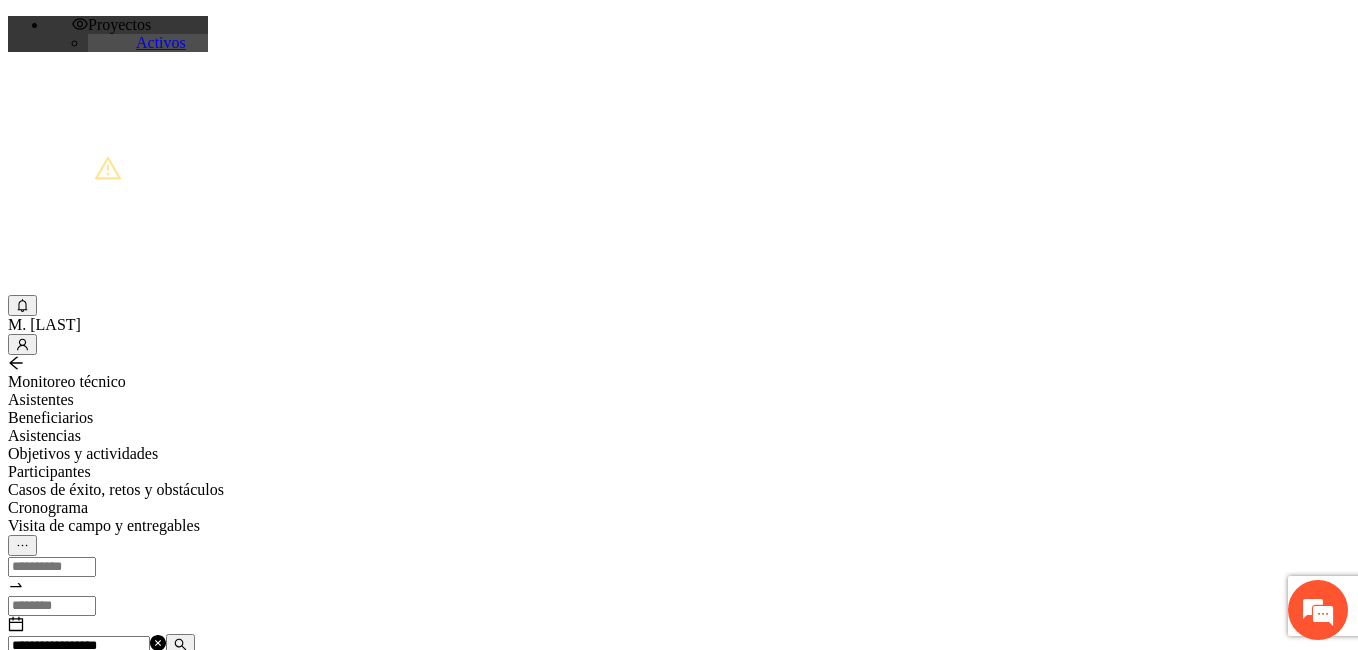 click at bounding box center (72, 1249) 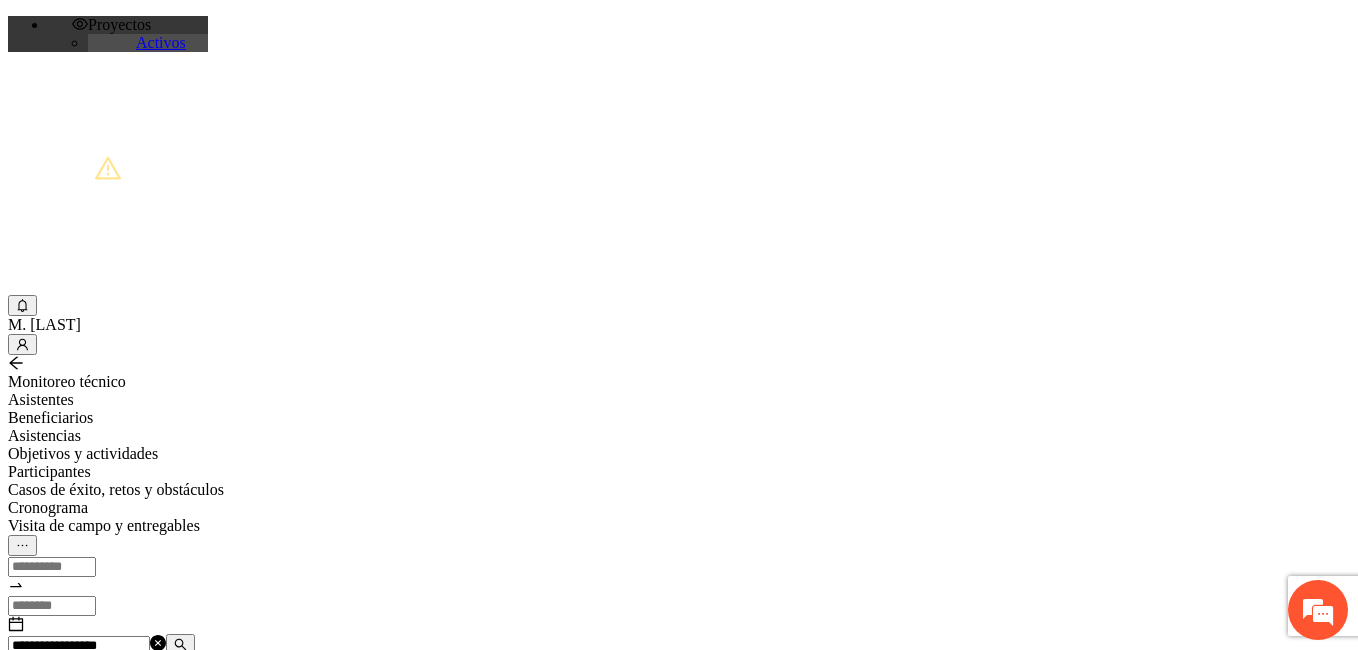 paste on "**********" 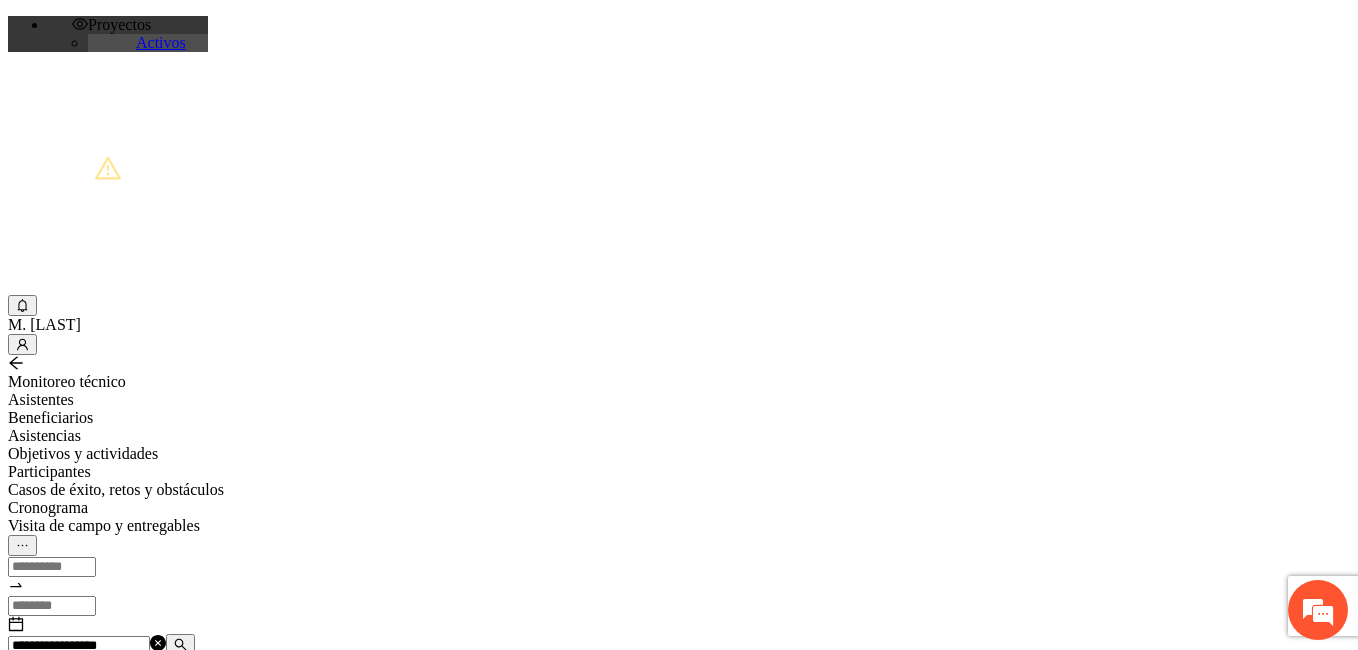 scroll, scrollTop: 8, scrollLeft: 0, axis: vertical 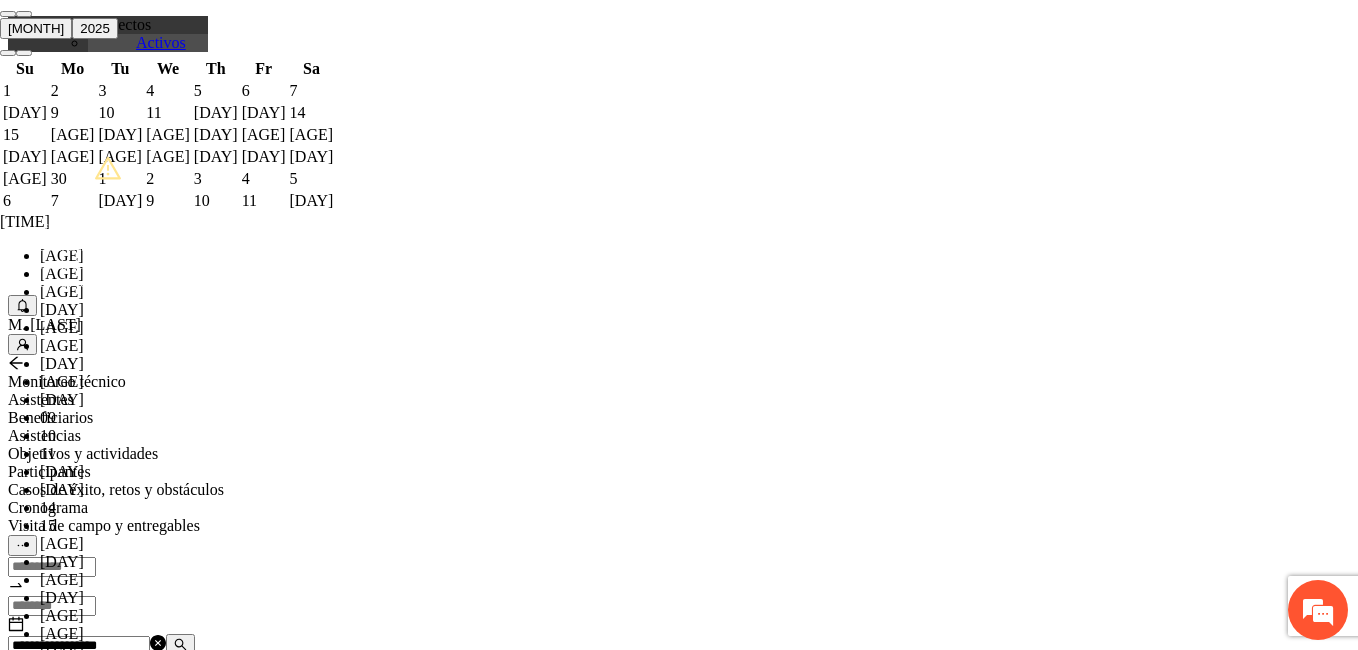 click on "OK" at bounding box center [57, 1819] 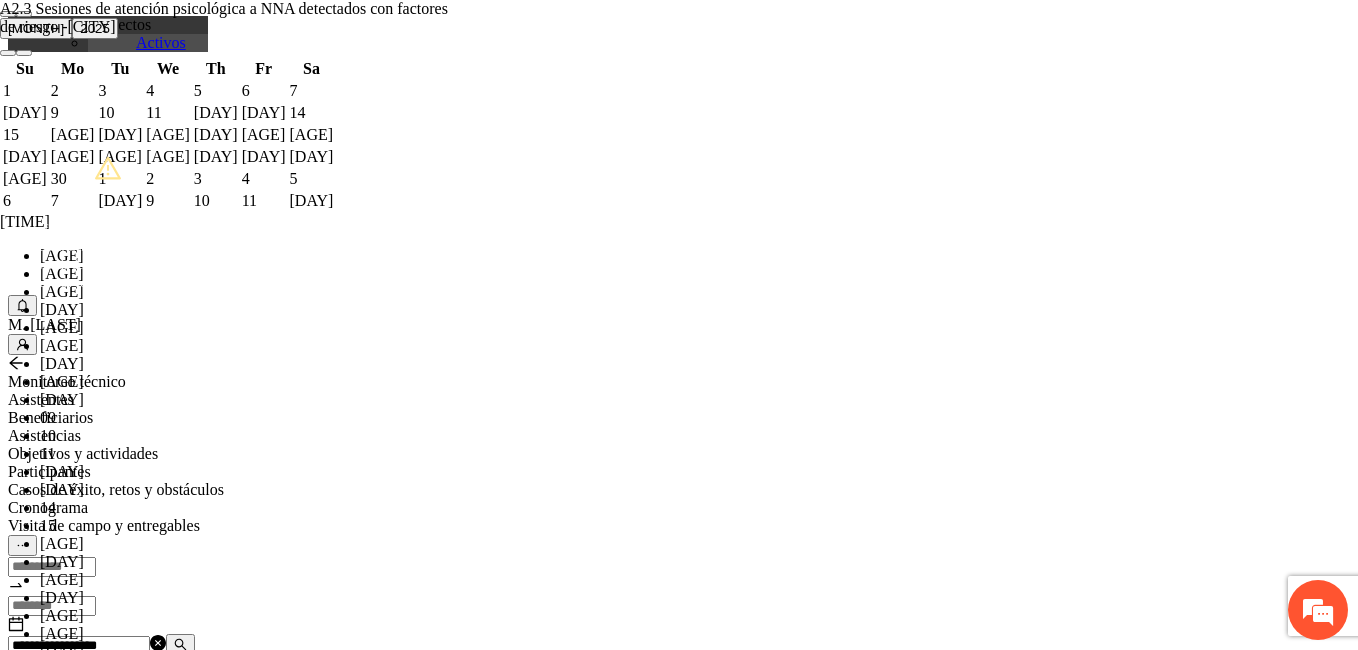 type 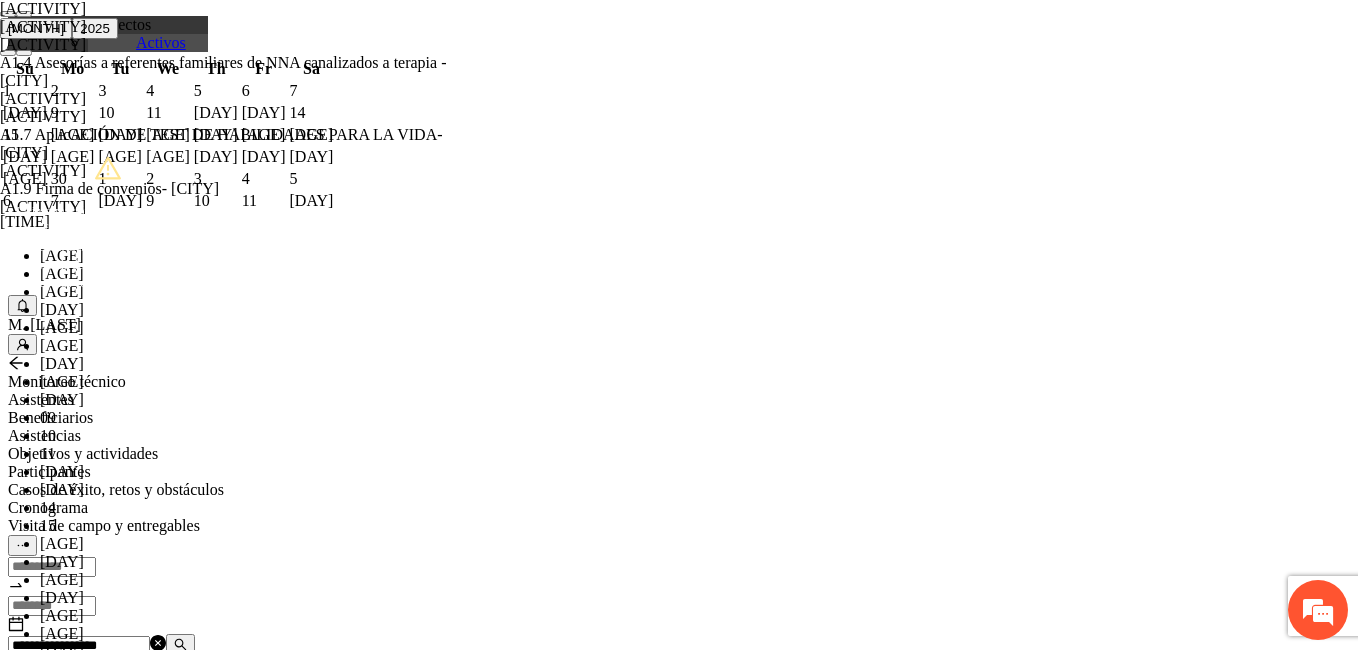 click on "Agregar asistencia" at bounding box center [258, 1154] 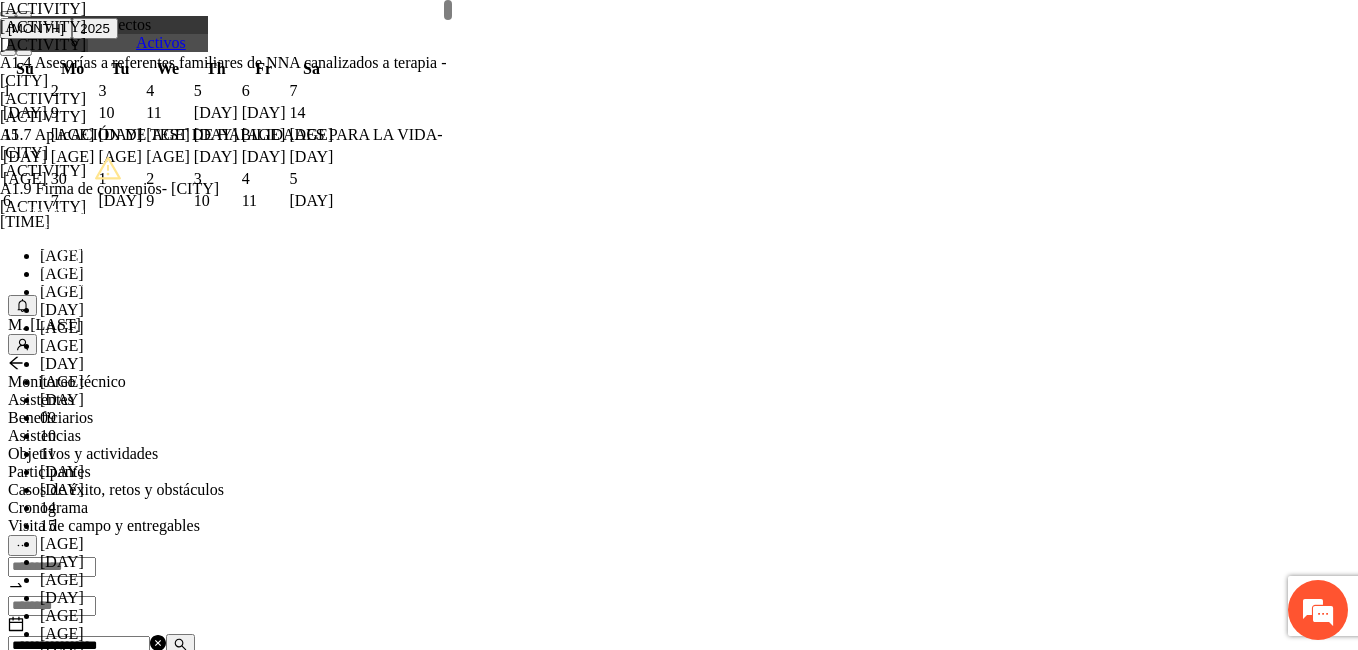 click on "**********" at bounding box center [258, 207309] 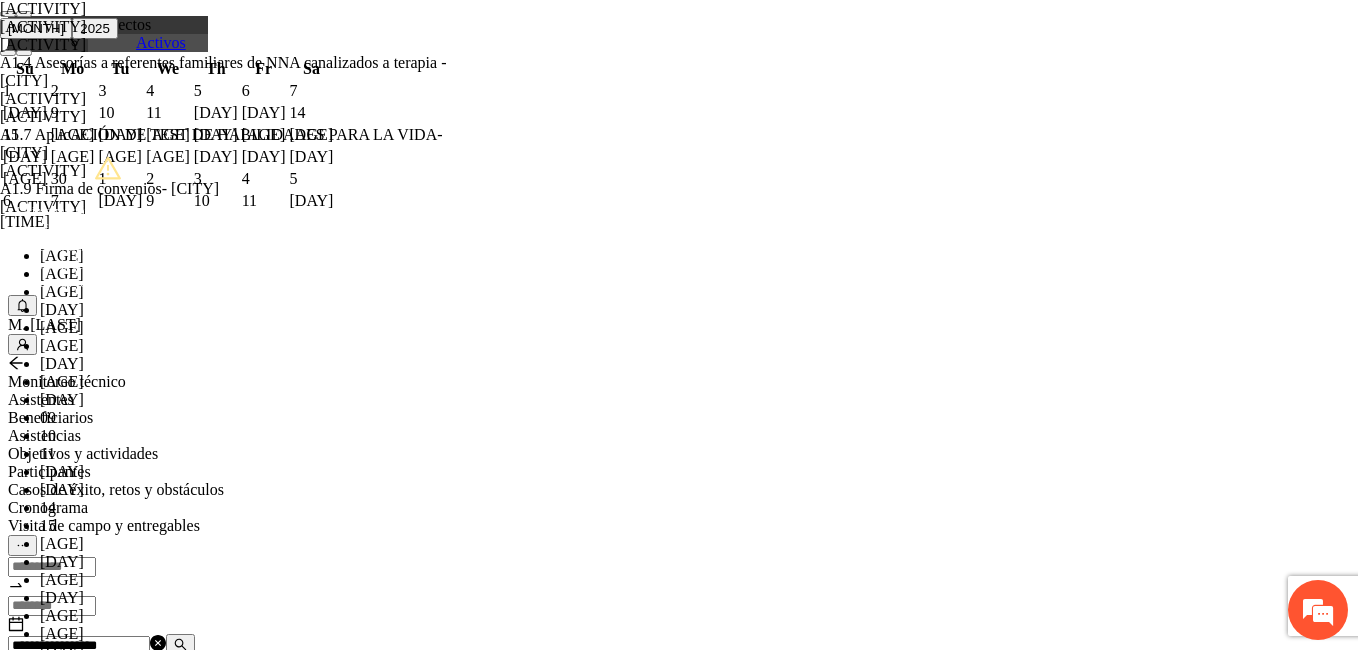 click on "Guardar" at bounding box center [109, 435545] 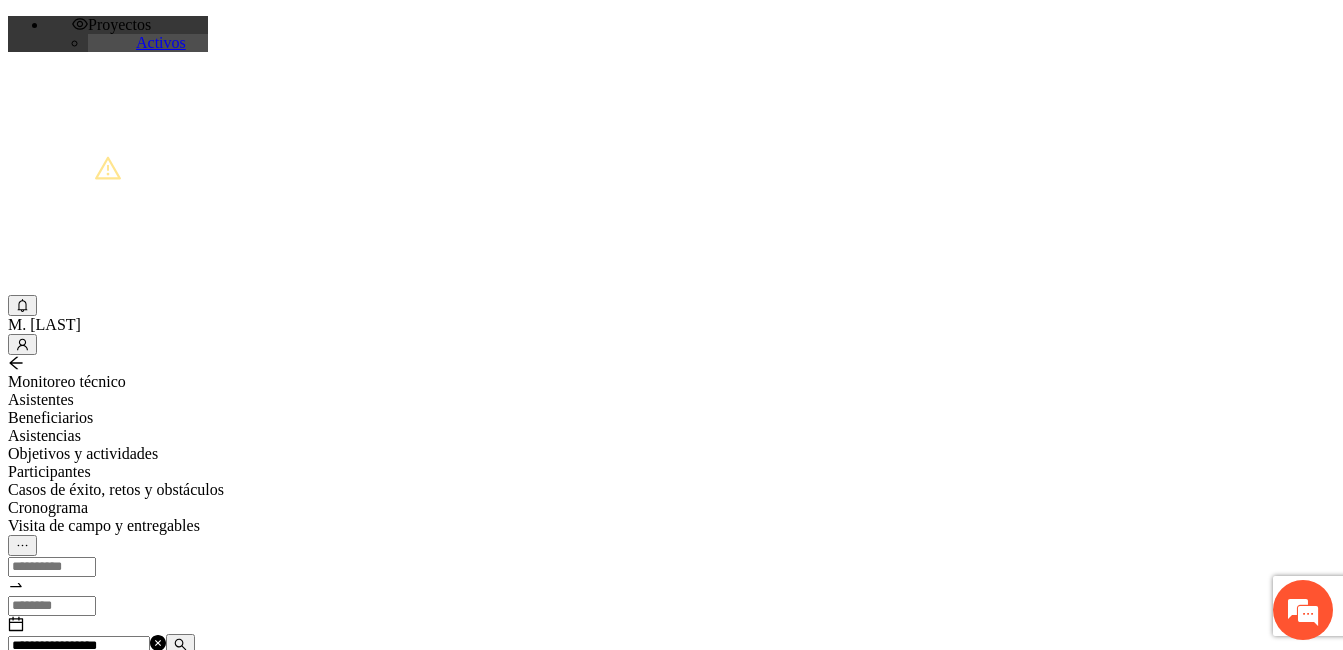 drag, startPoint x: 332, startPoint y: 239, endPoint x: 222, endPoint y: 235, distance: 110.0727 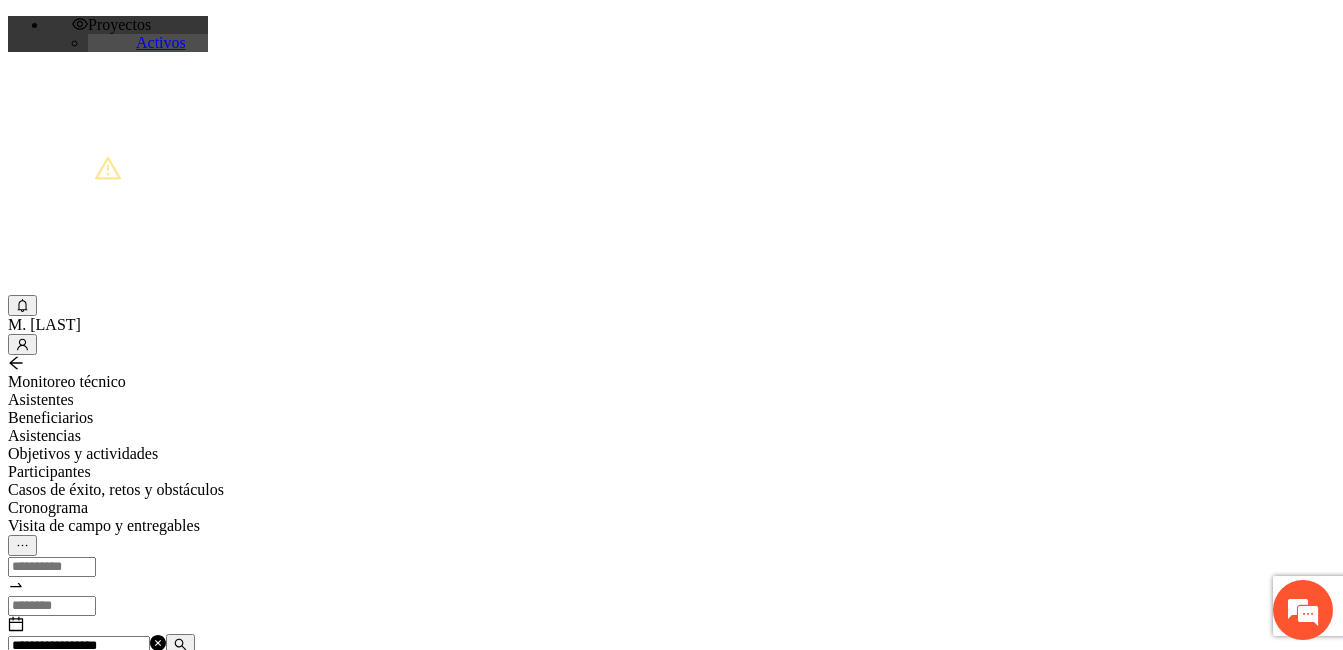click on "**********" at bounding box center (87, 643) 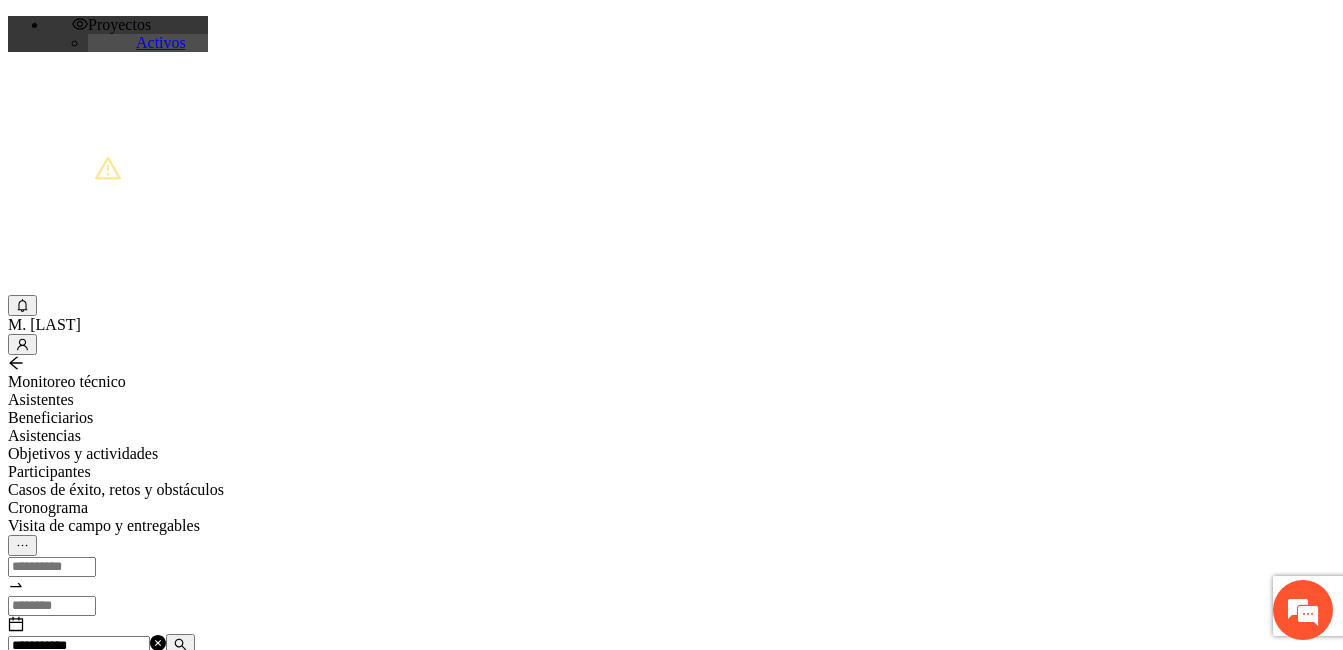 type on "**********" 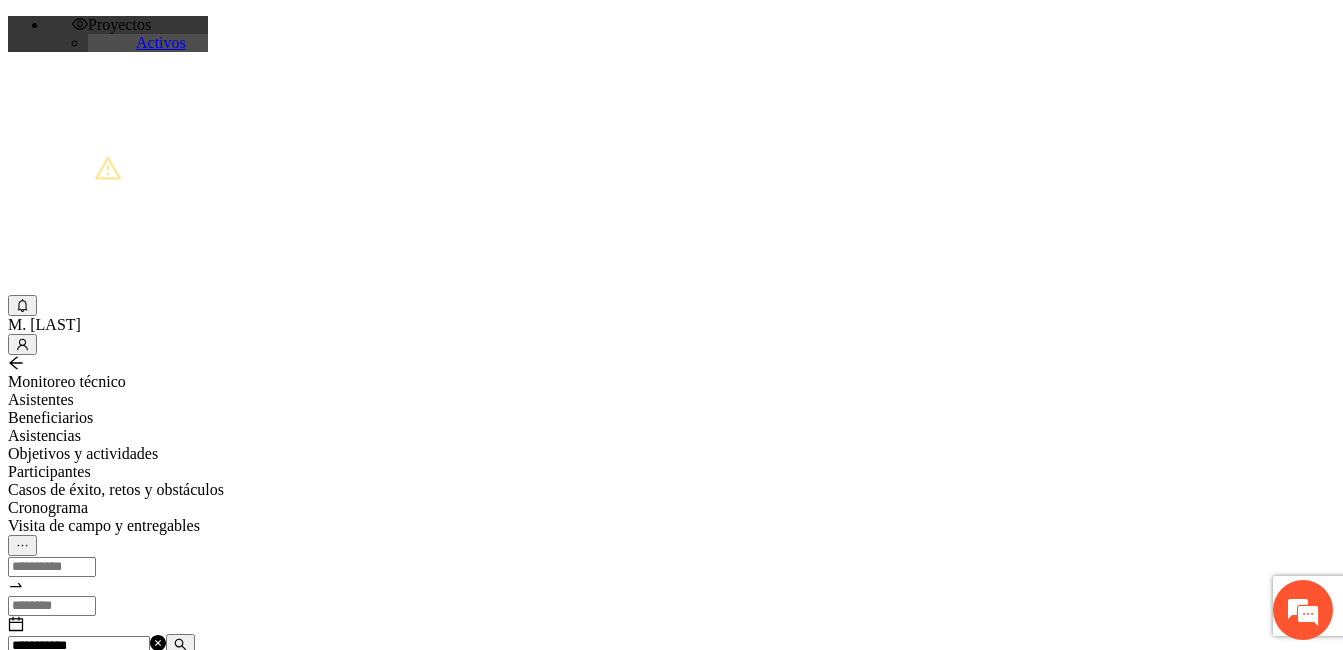 click on "Agregar asistencia" at bounding box center (71, 682) 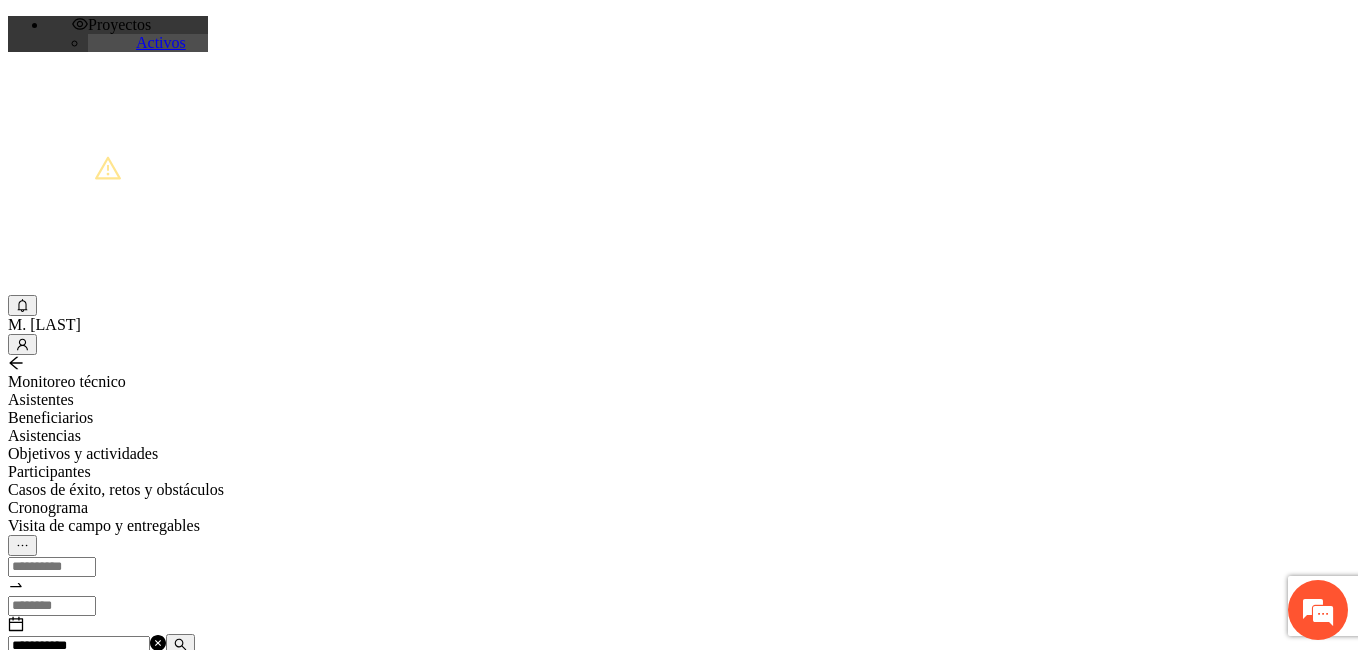 click at bounding box center (72, 1249) 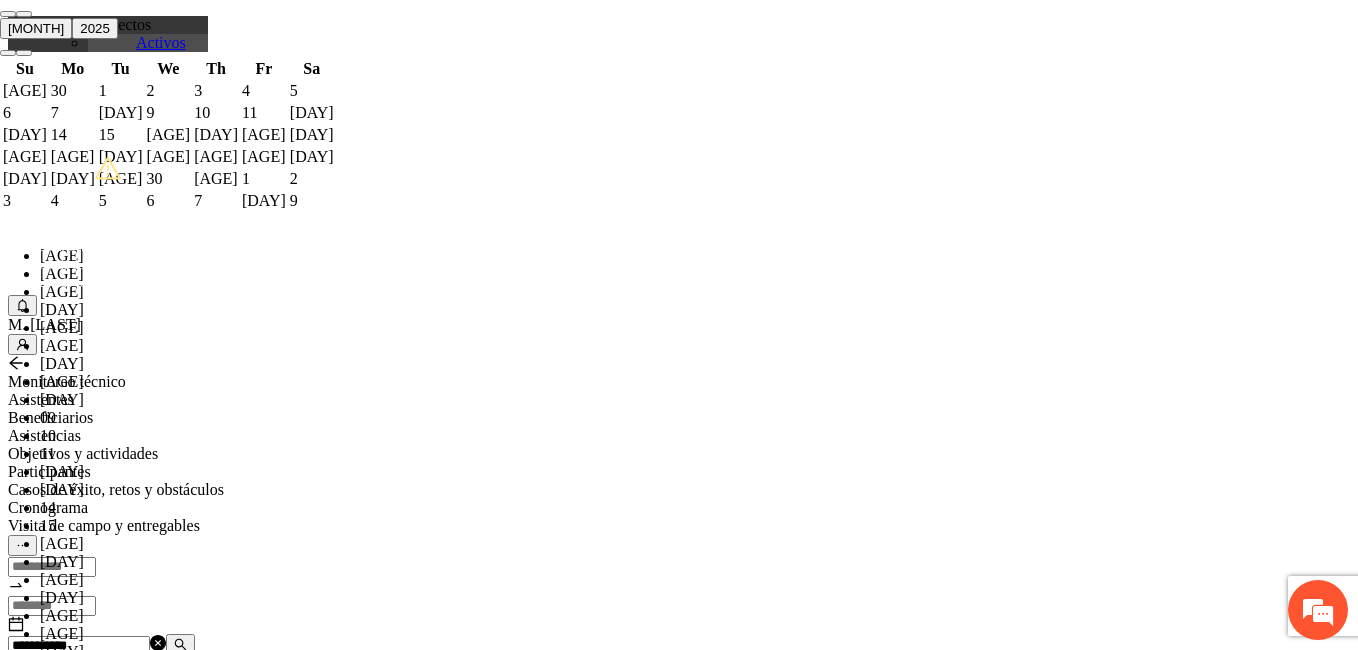 paste on "**********" 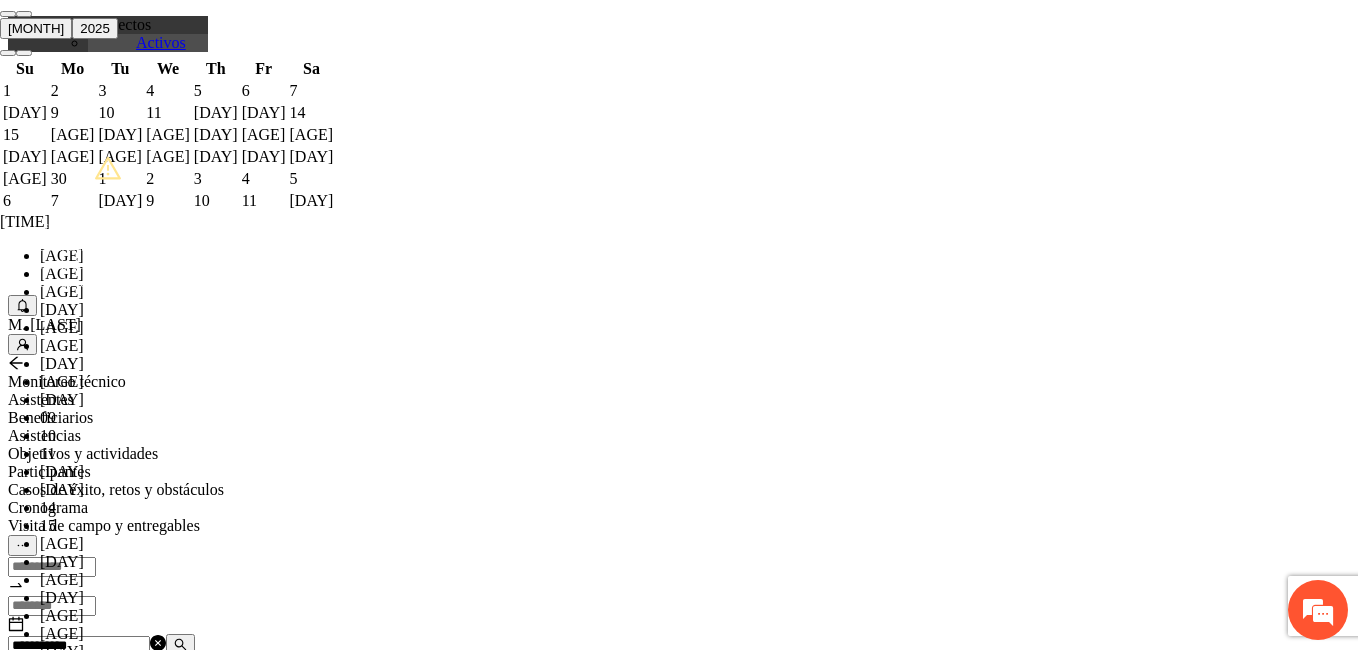 scroll, scrollTop: 8, scrollLeft: 0, axis: vertical 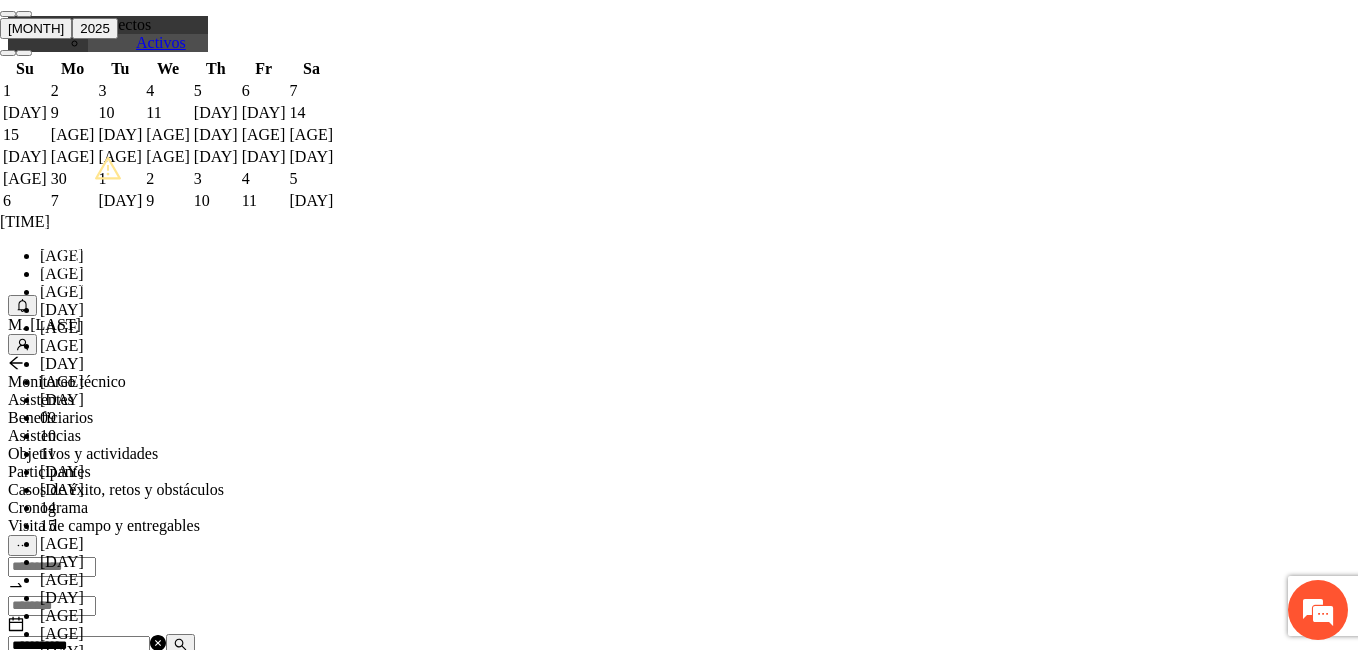 click on "OK" at bounding box center [57, 1819] 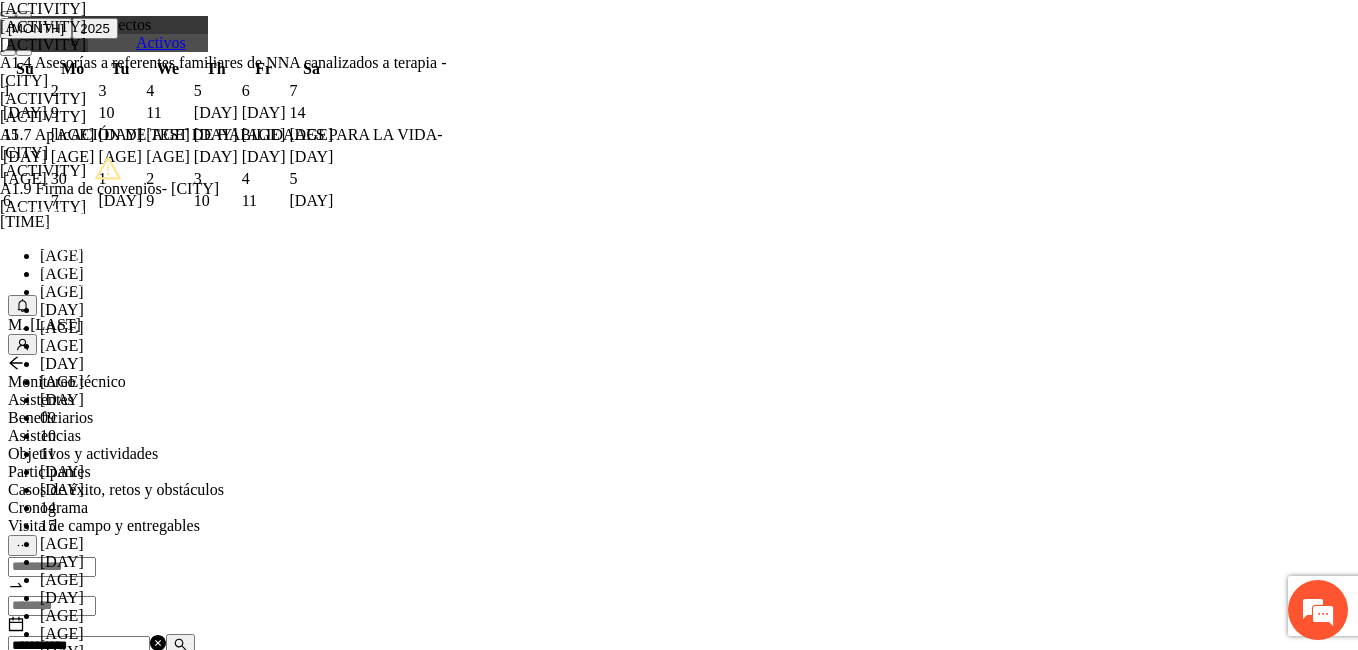 type on "*" 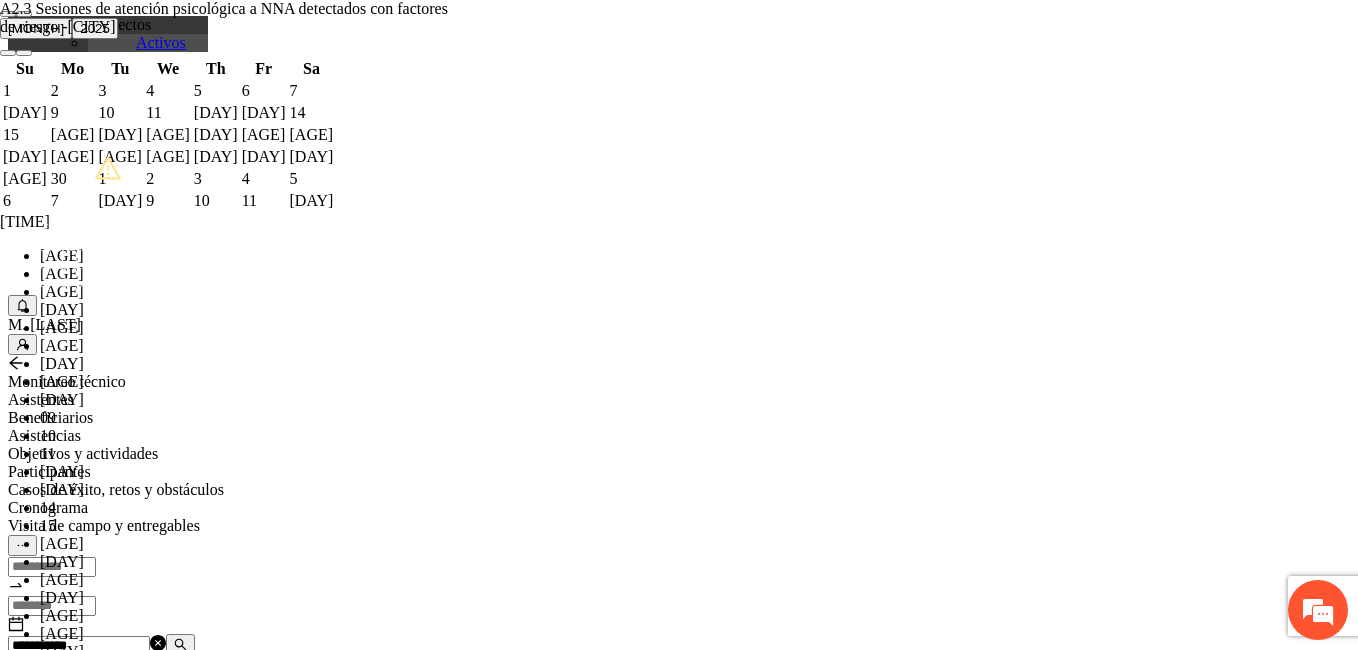 type 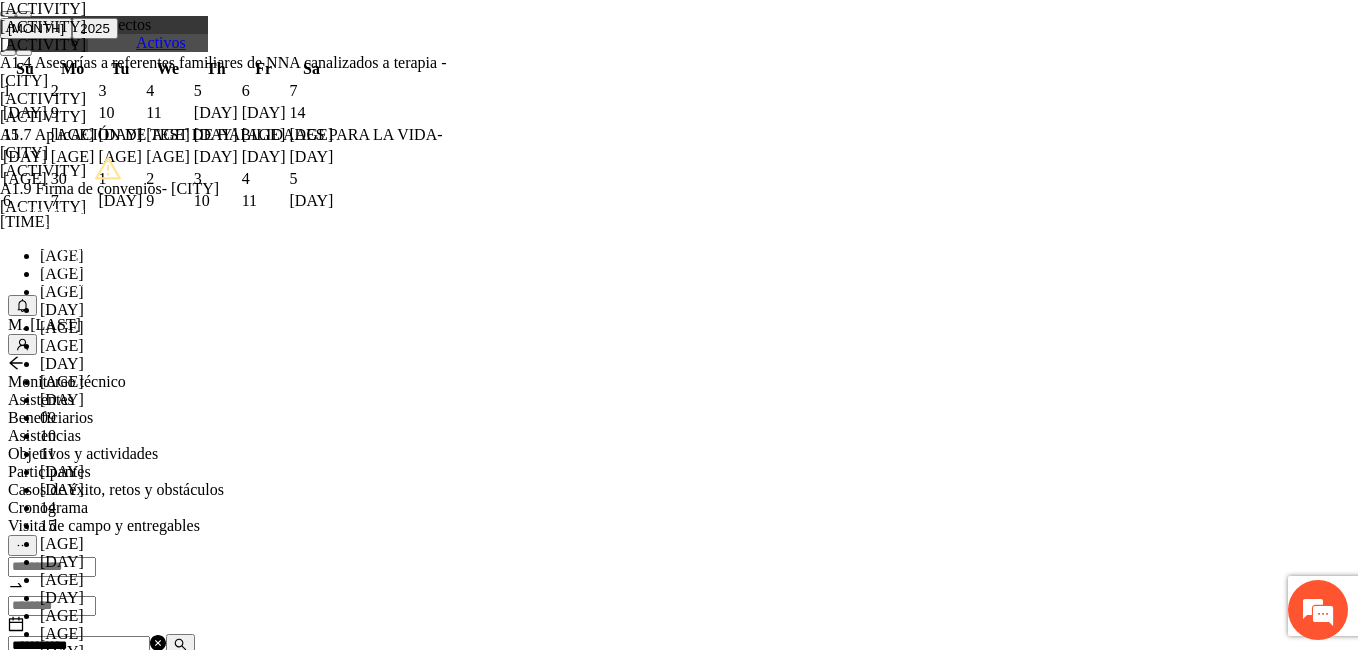 click on "[ACTIVITY] - [CITY]" at bounding box center [258, 1229] 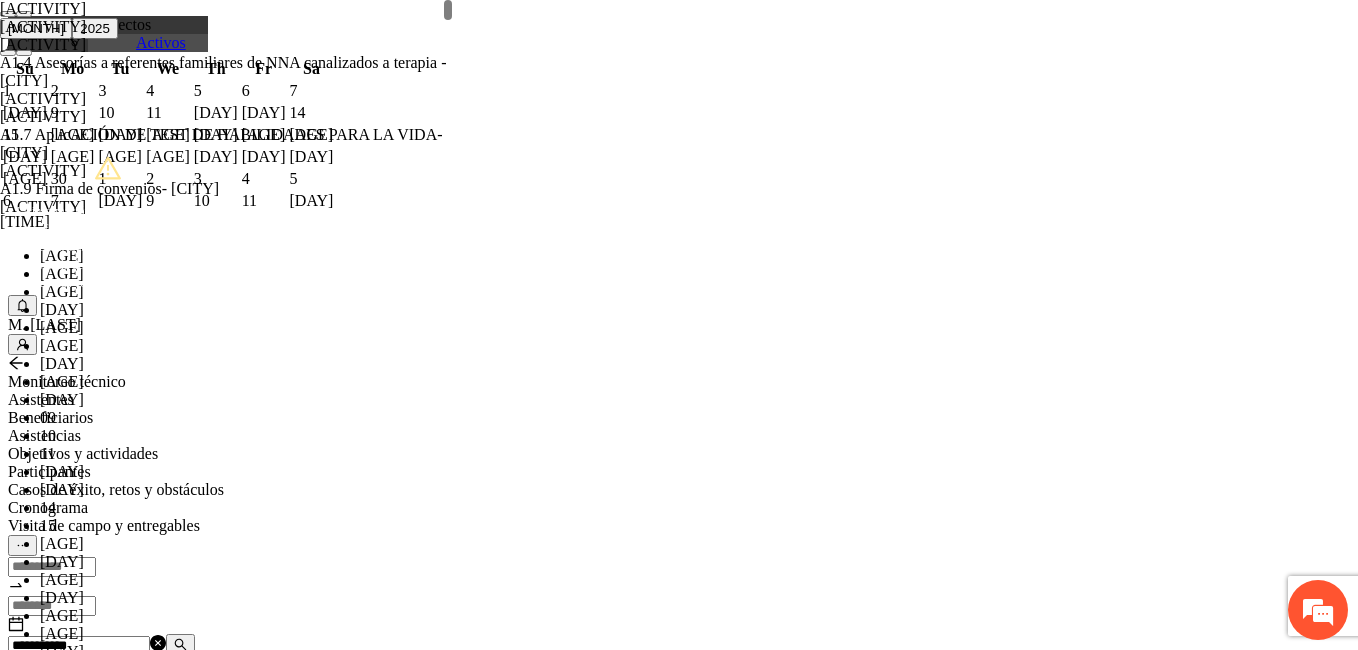 click on "**********" at bounding box center (258, 207309) 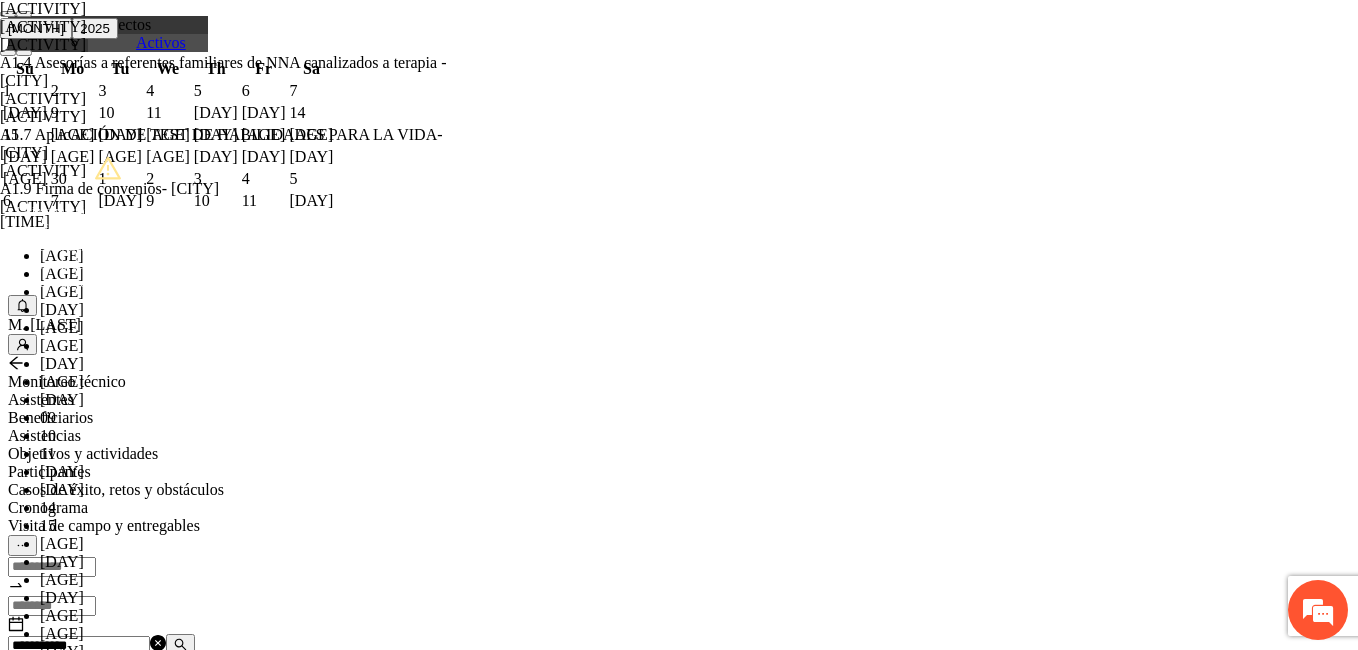 click on "Guardar" at bounding box center (109, 435545) 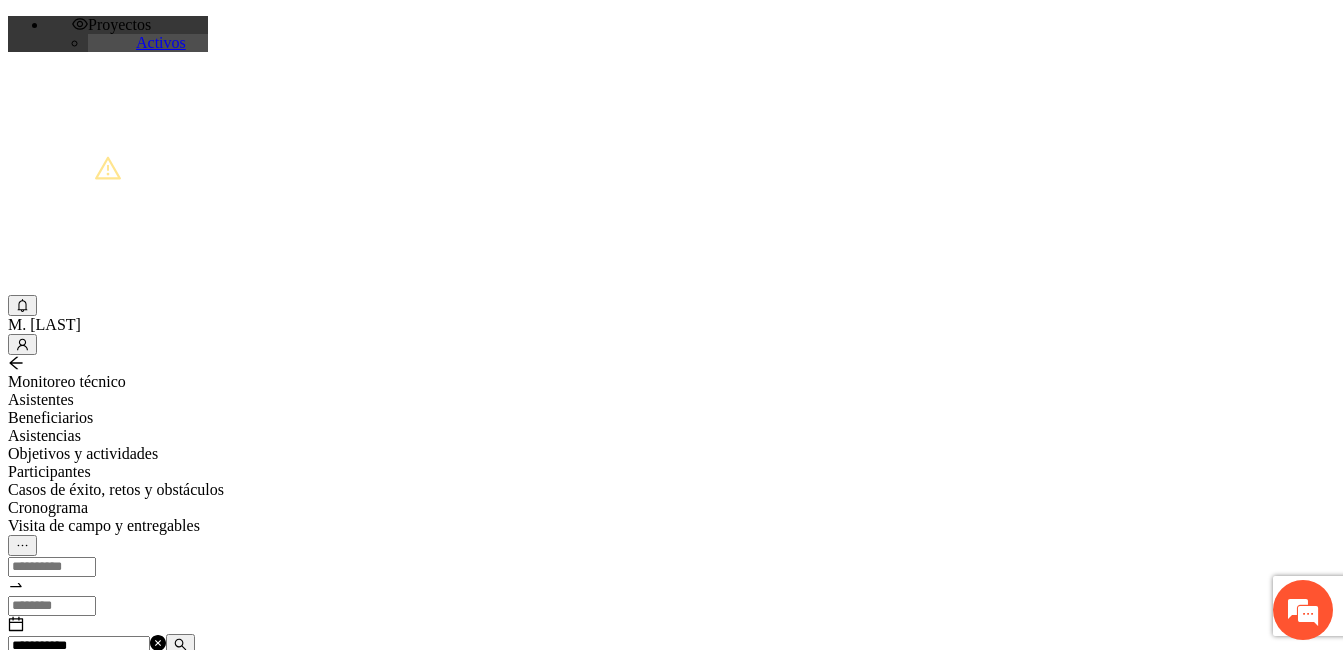click at bounding box center (180, 644) 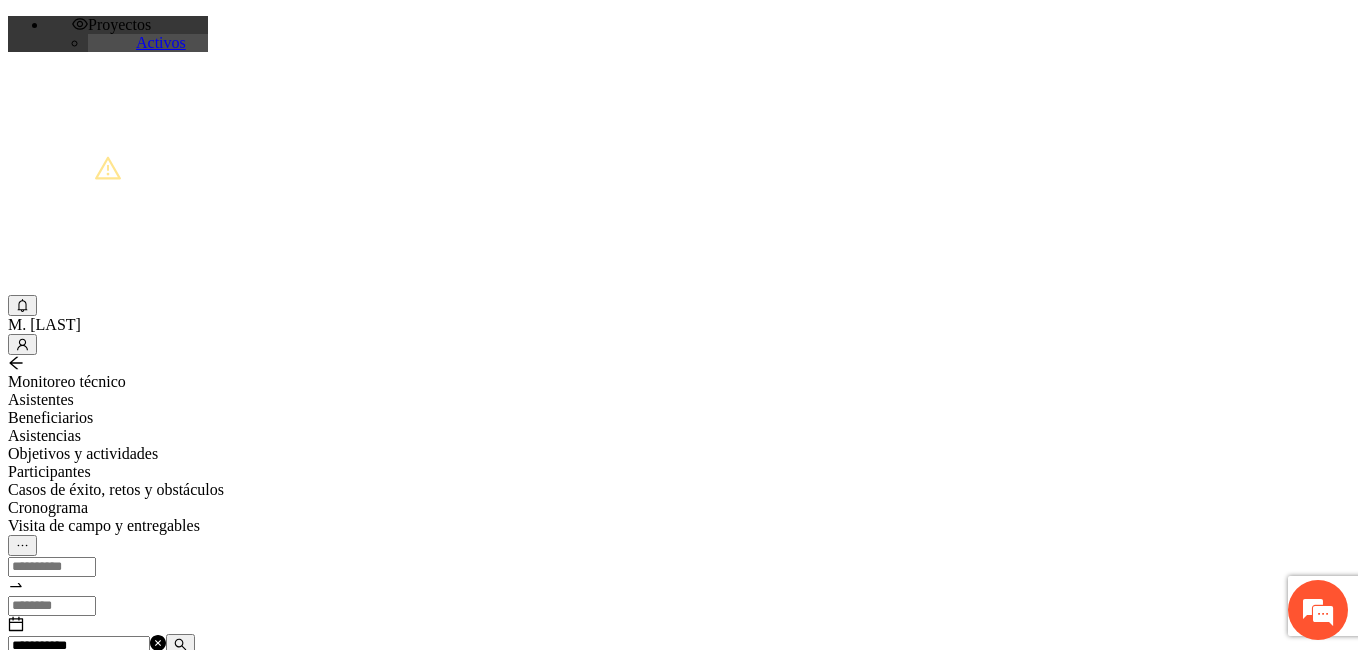click at bounding box center [72, 1249] 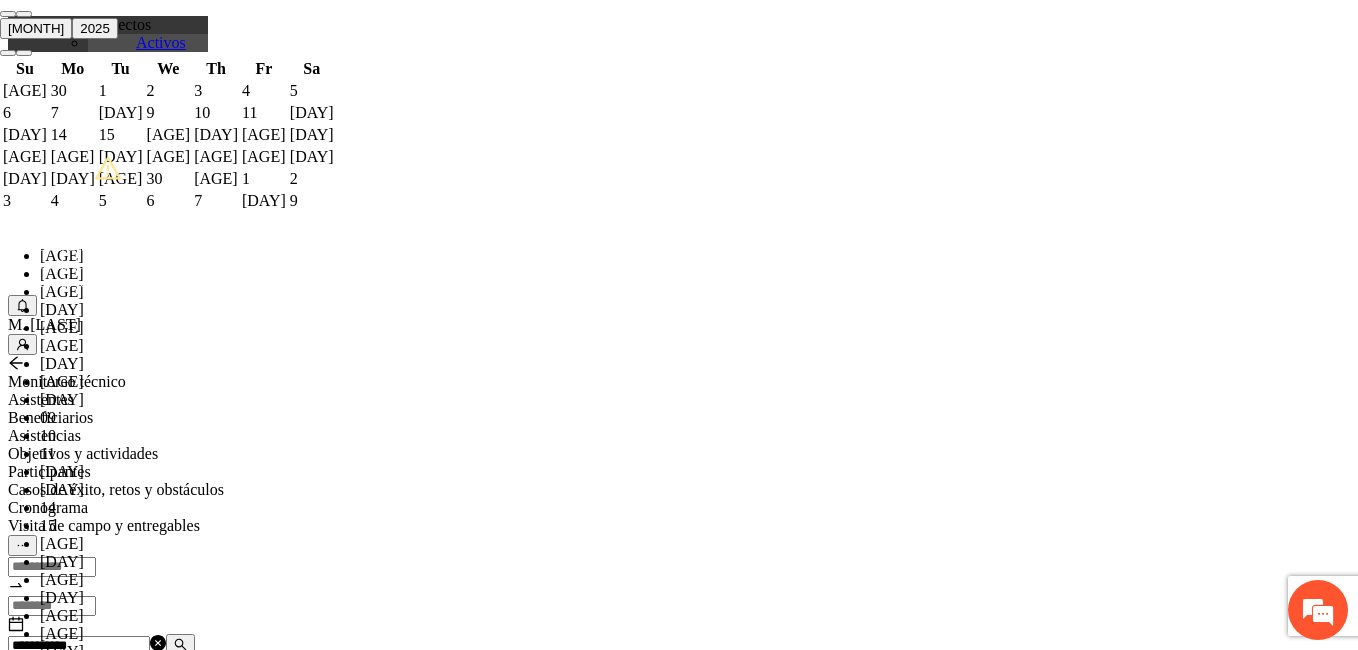paste on "**********" 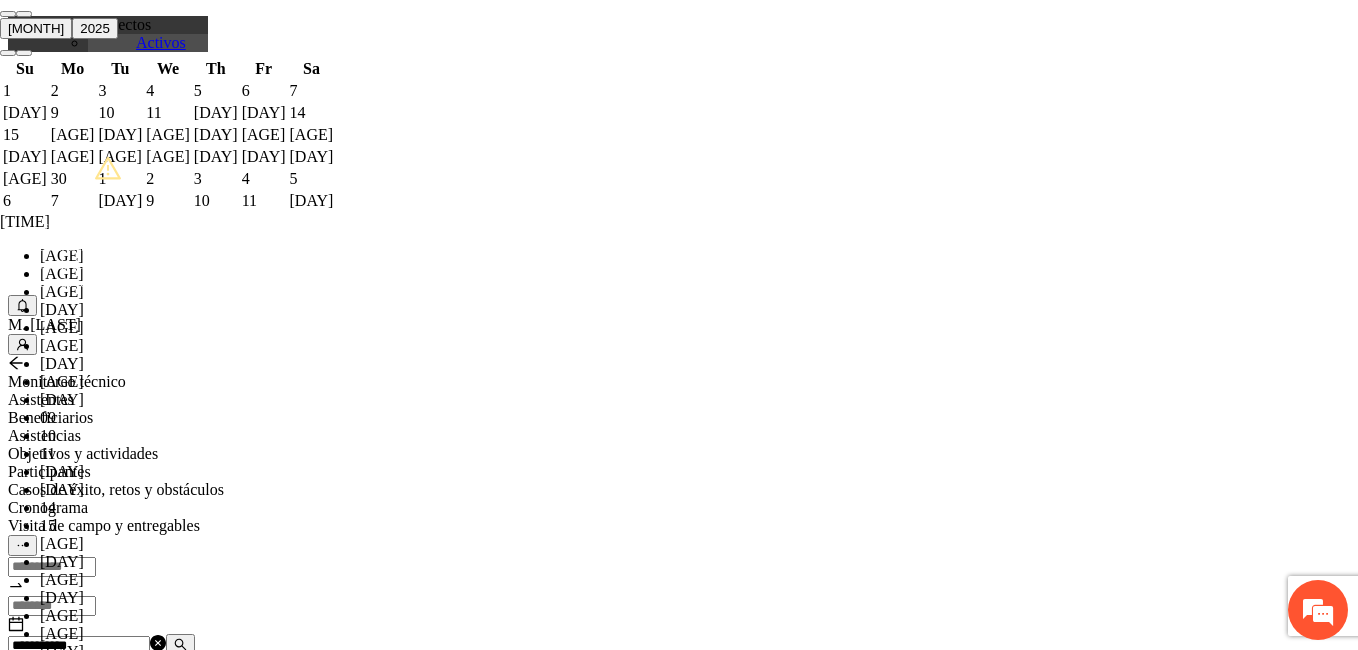 scroll, scrollTop: 18, scrollLeft: 0, axis: vertical 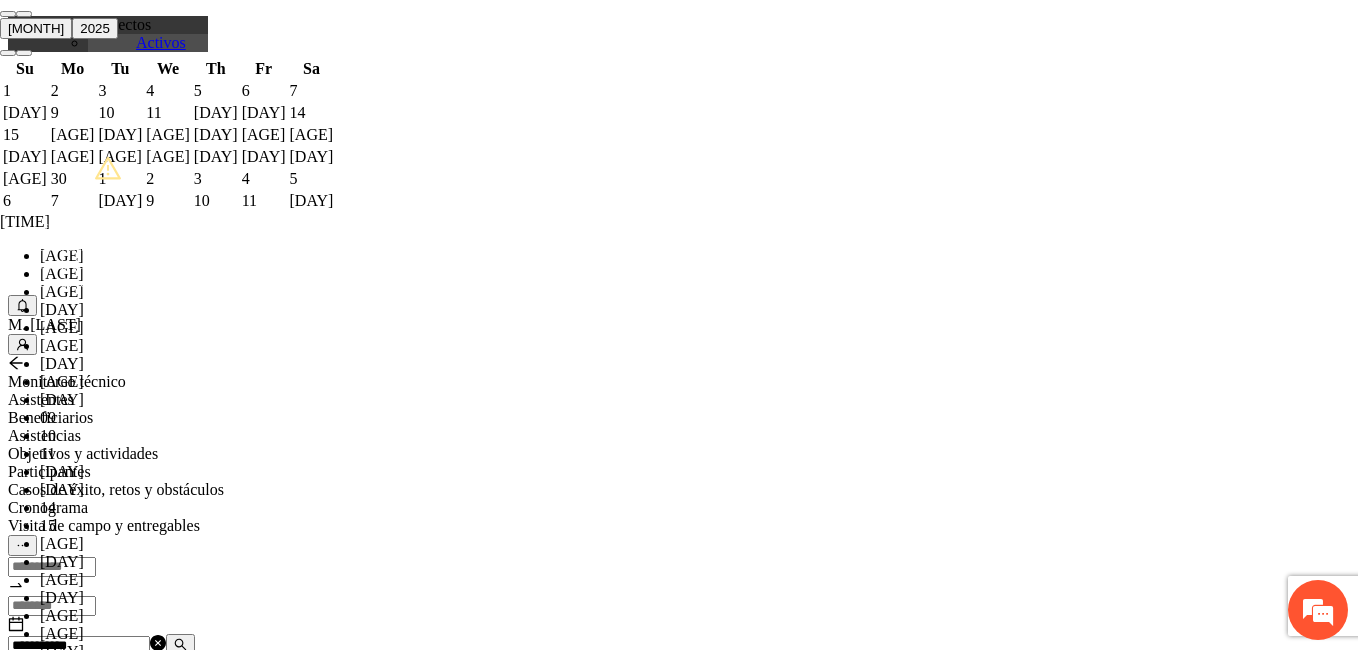 click on "OK" at bounding box center [57, 1819] 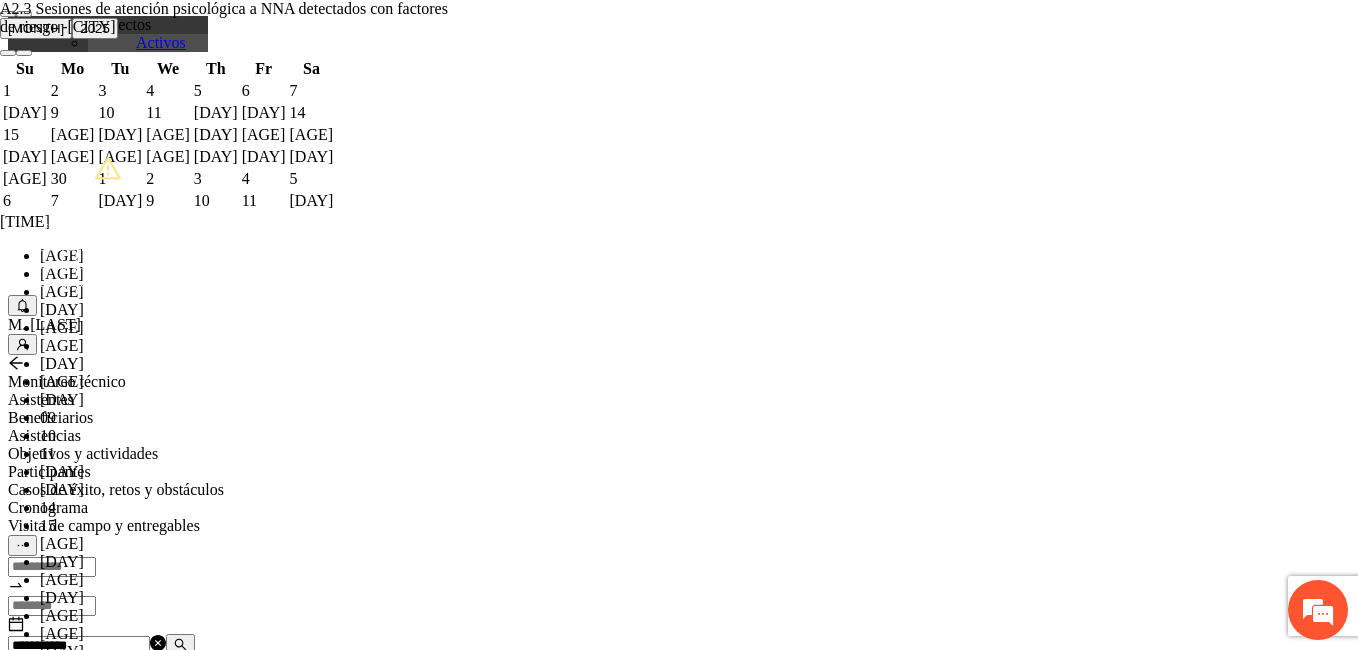 type 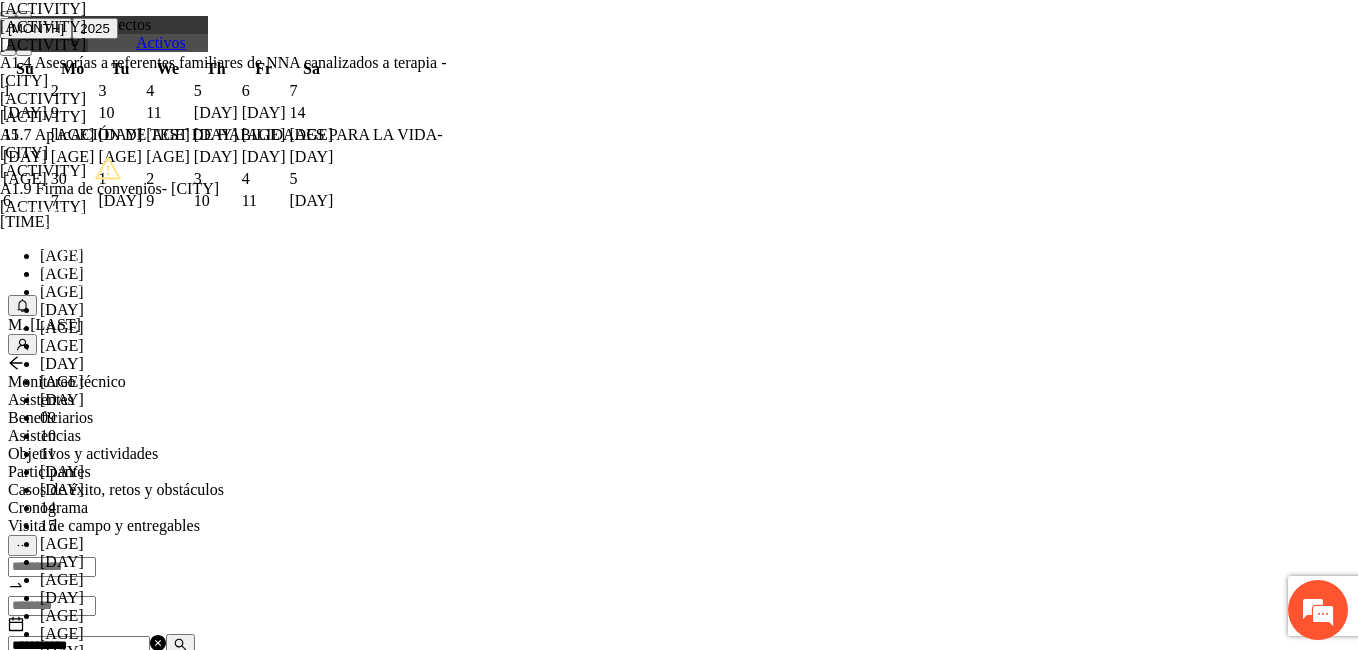 click on "[ACTIVITY] - [CITY]" at bounding box center (258, 1229) 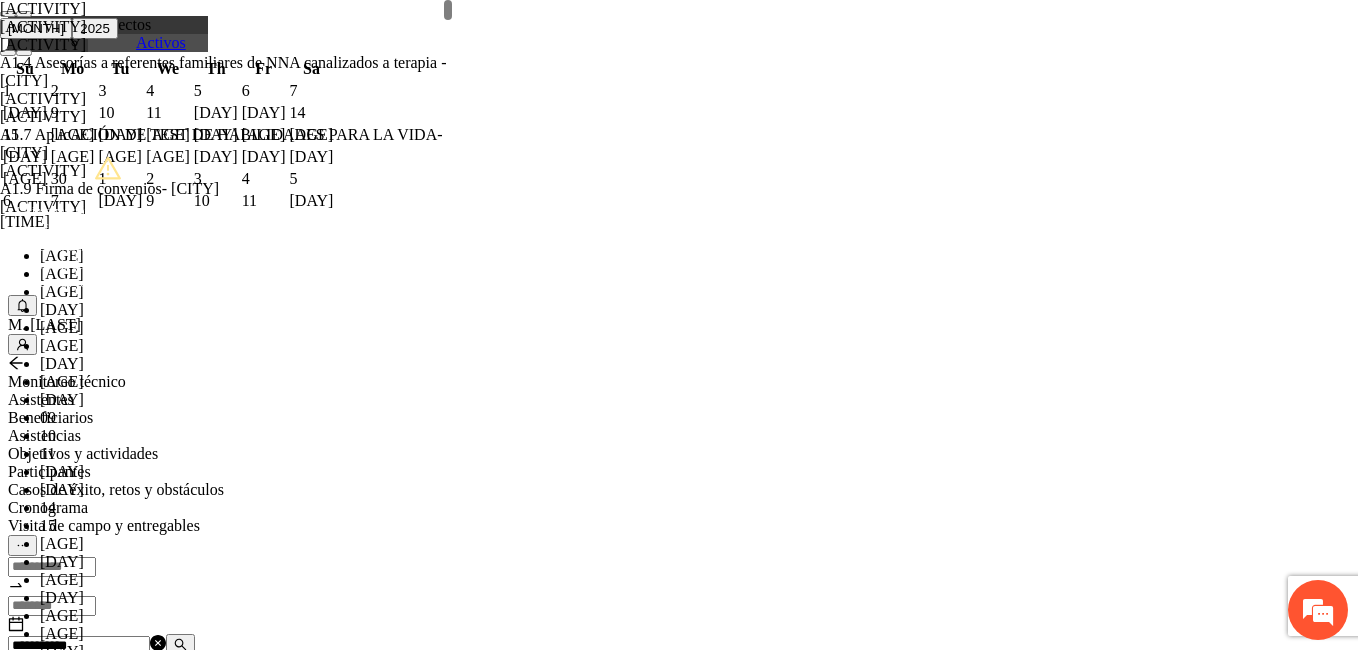 click on "**********" at bounding box center [258, 207309] 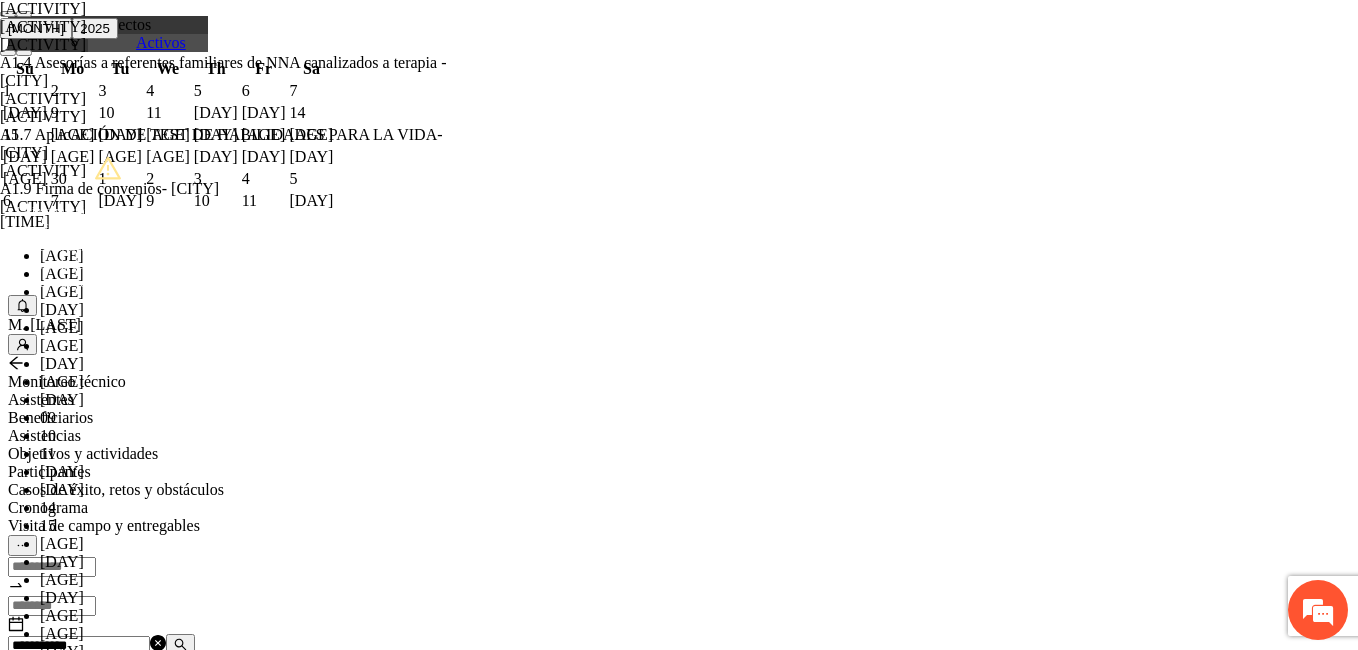 click on "Guardar" at bounding box center (109, 435545) 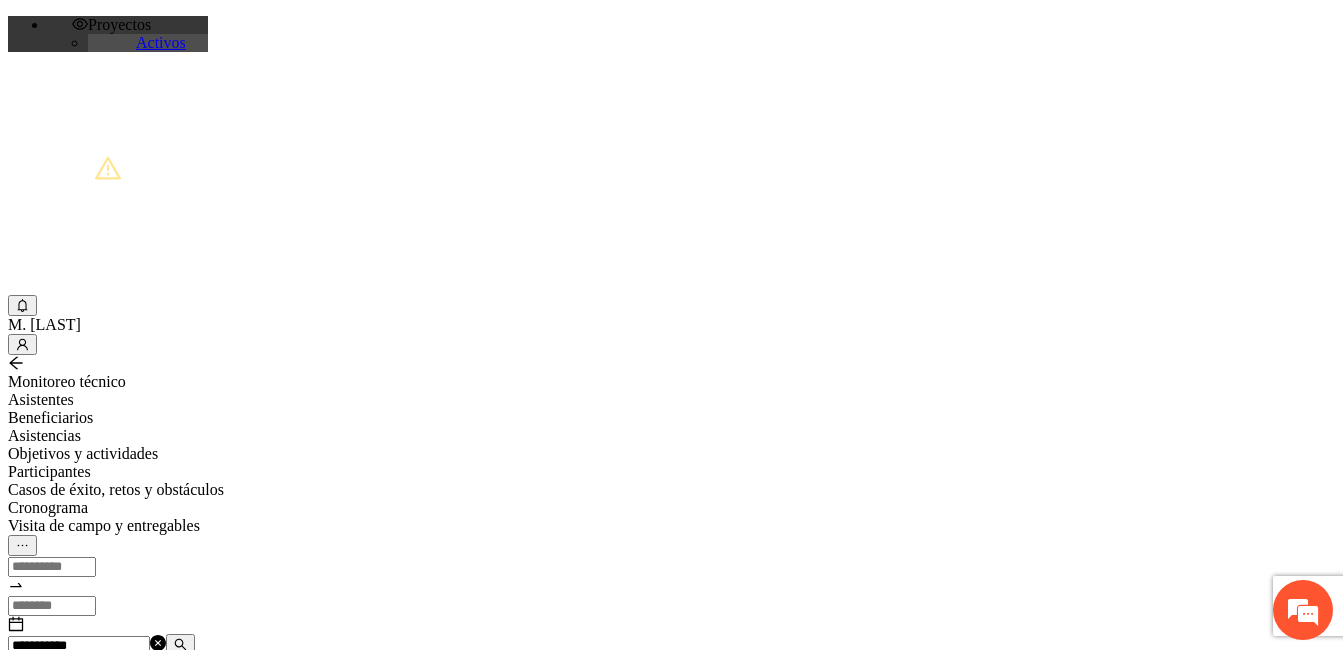 click on "**********" at bounding box center [79, 646] 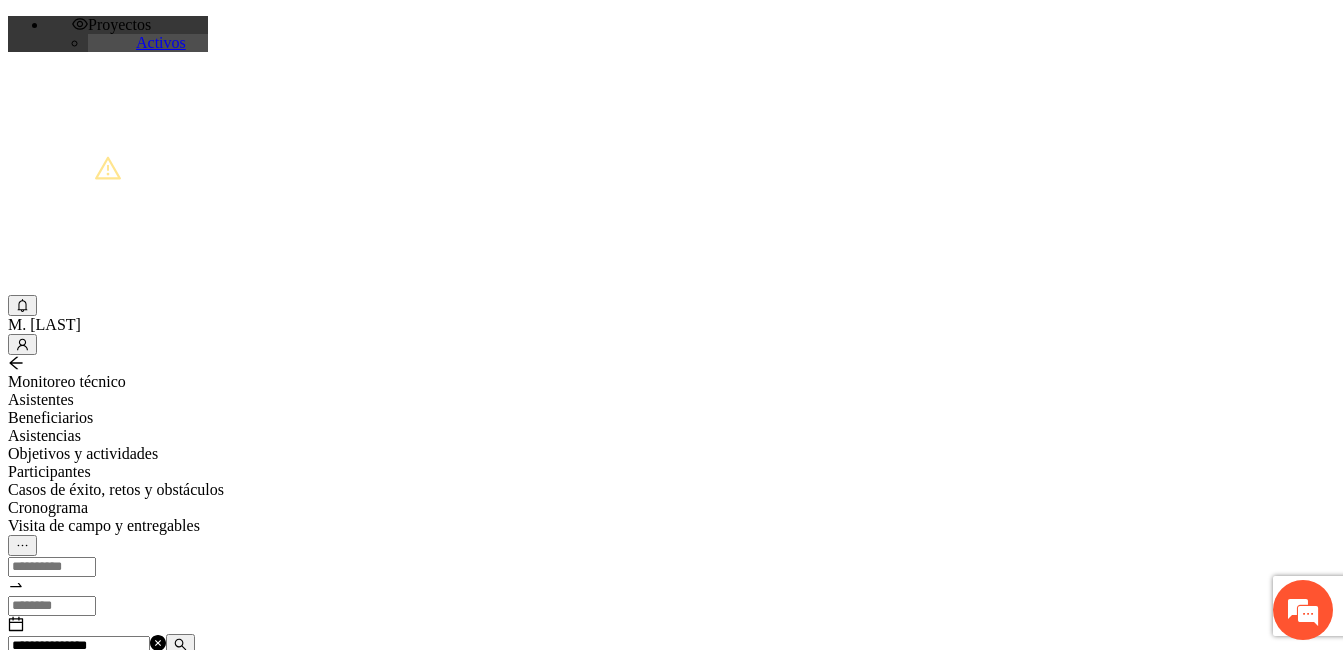 type on "**********" 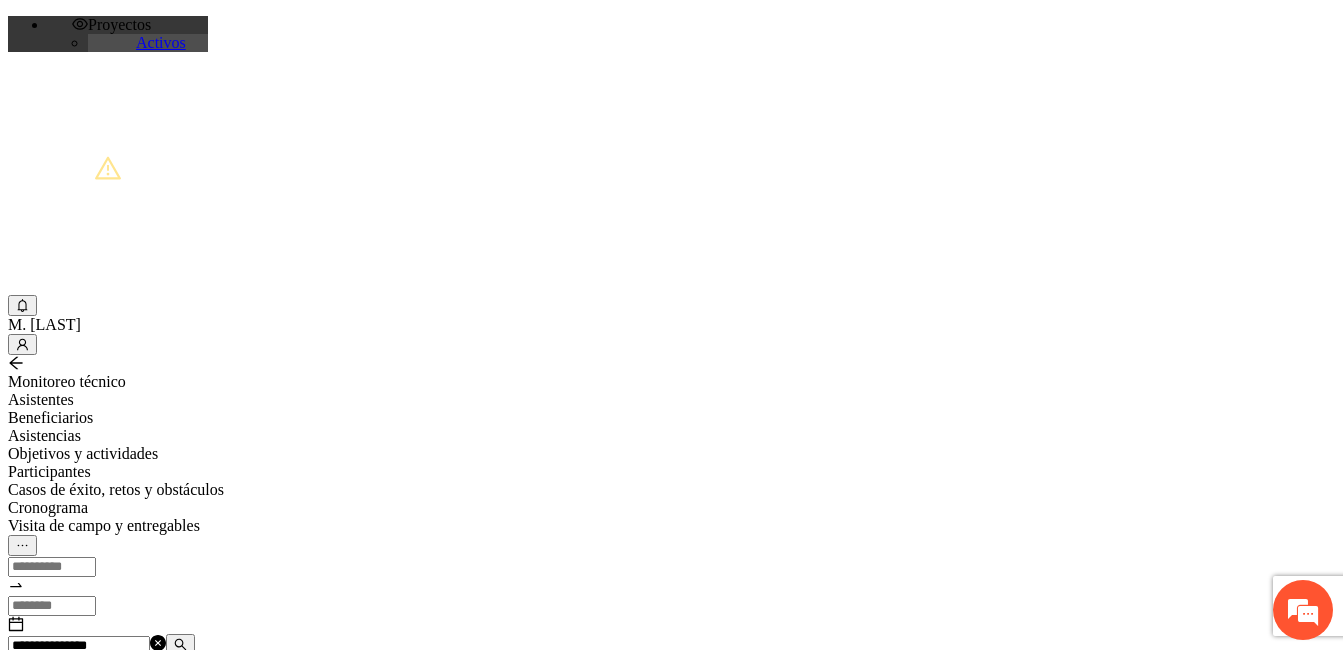 click on "Agregar asistencia" at bounding box center (71, 682) 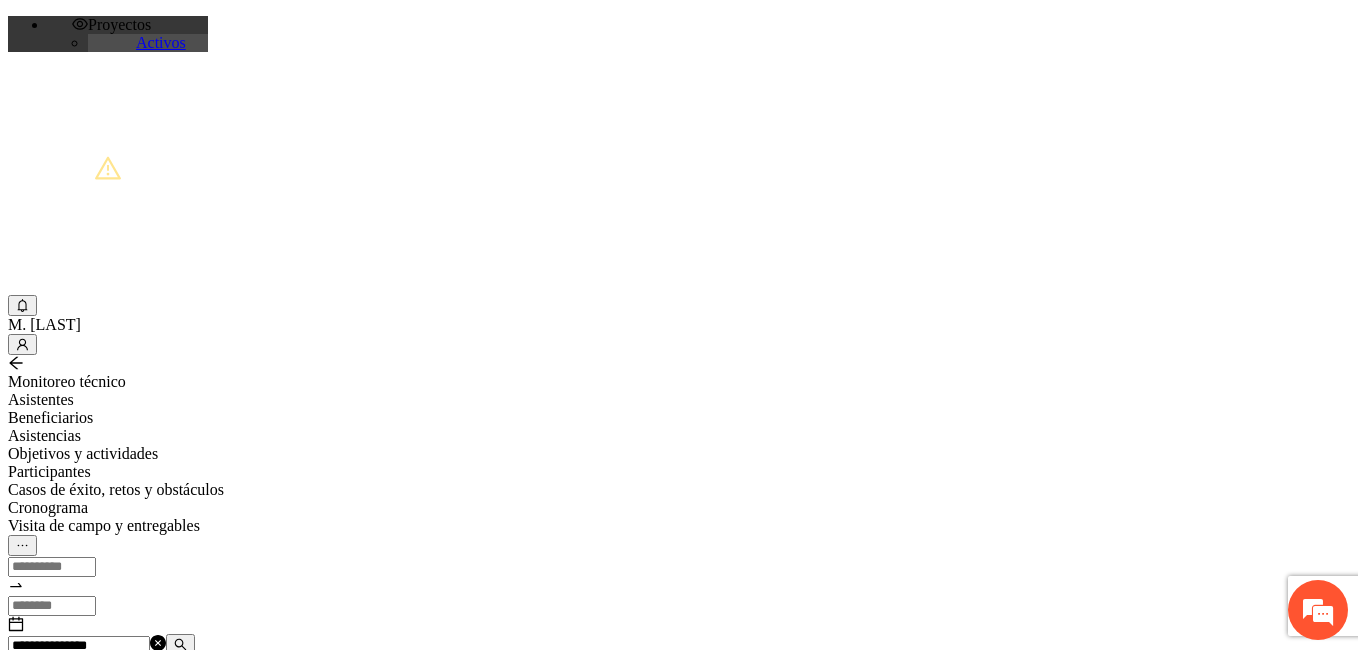 click at bounding box center [72, 1203] 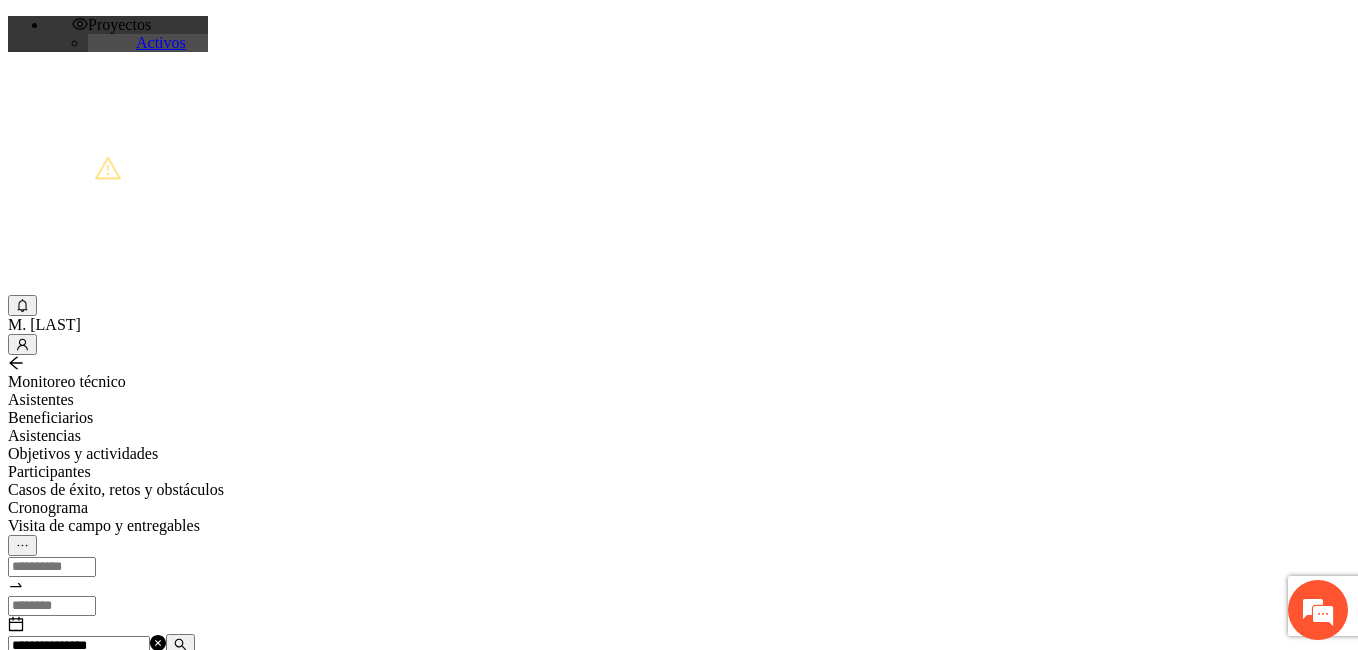 paste on "**********" 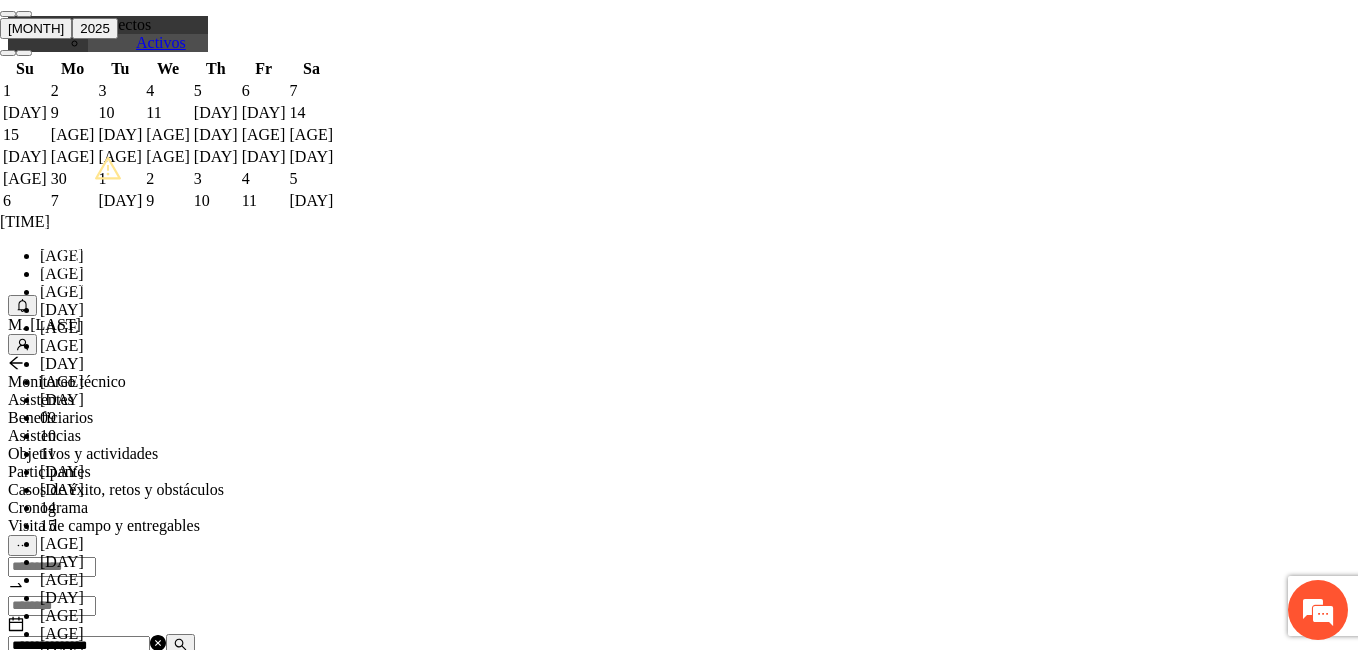 scroll, scrollTop: 420, scrollLeft: 0, axis: vertical 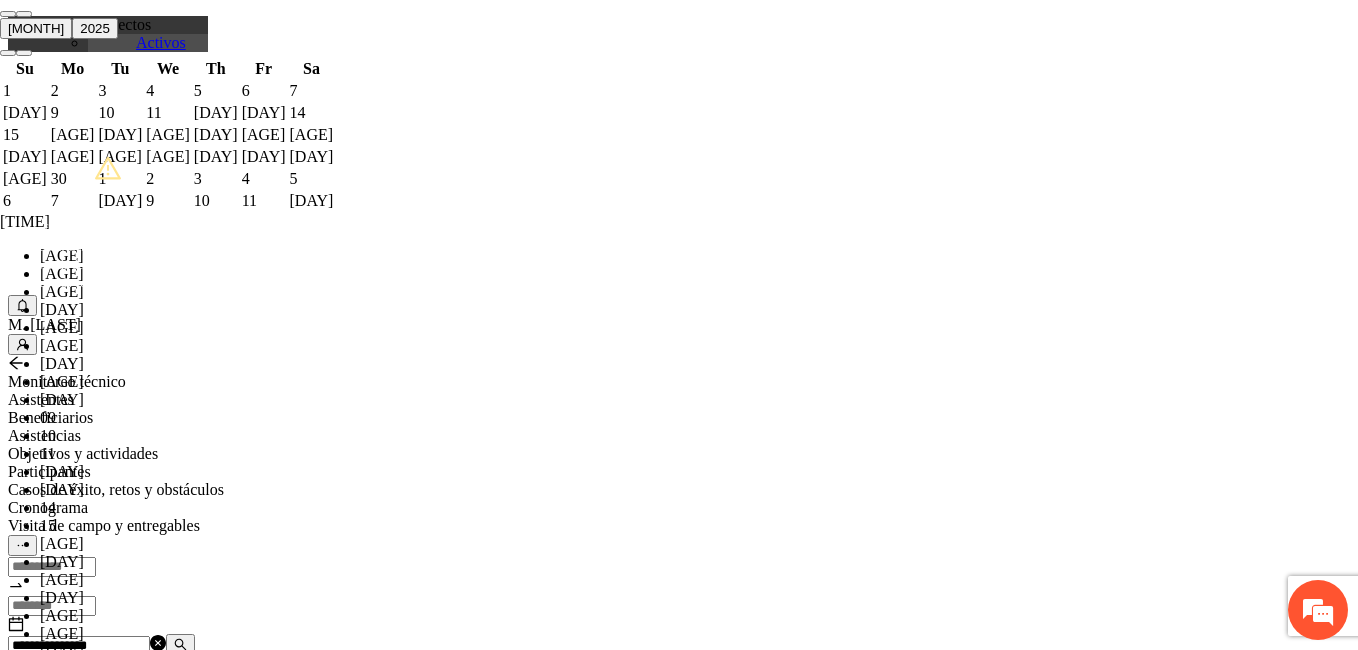 click on "OK" at bounding box center (57, 1819) 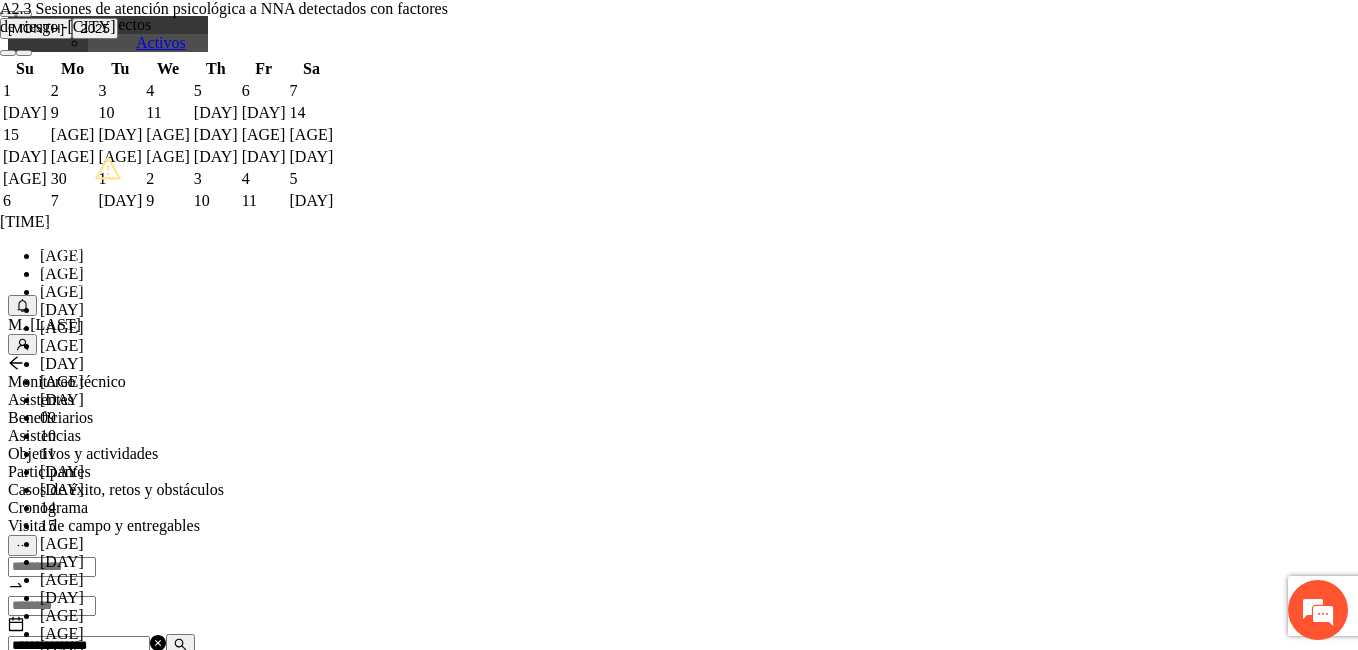 type 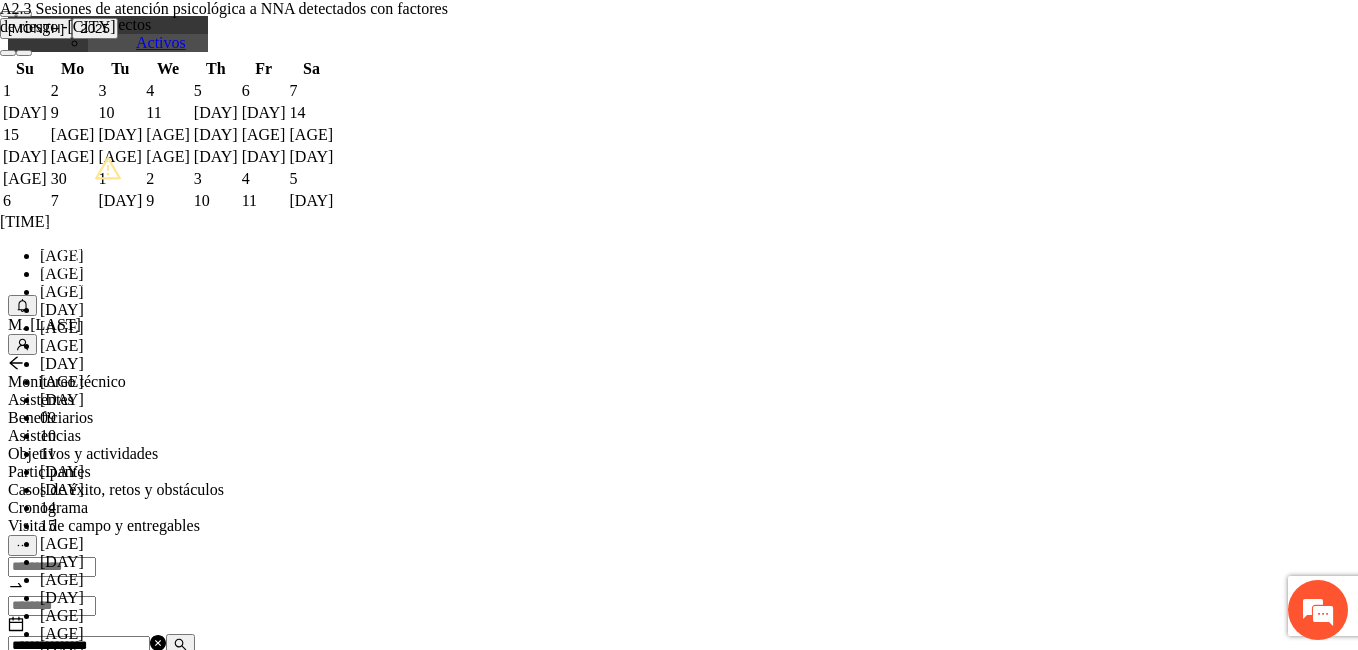 click on "**********" at bounding box center (258, 1165) 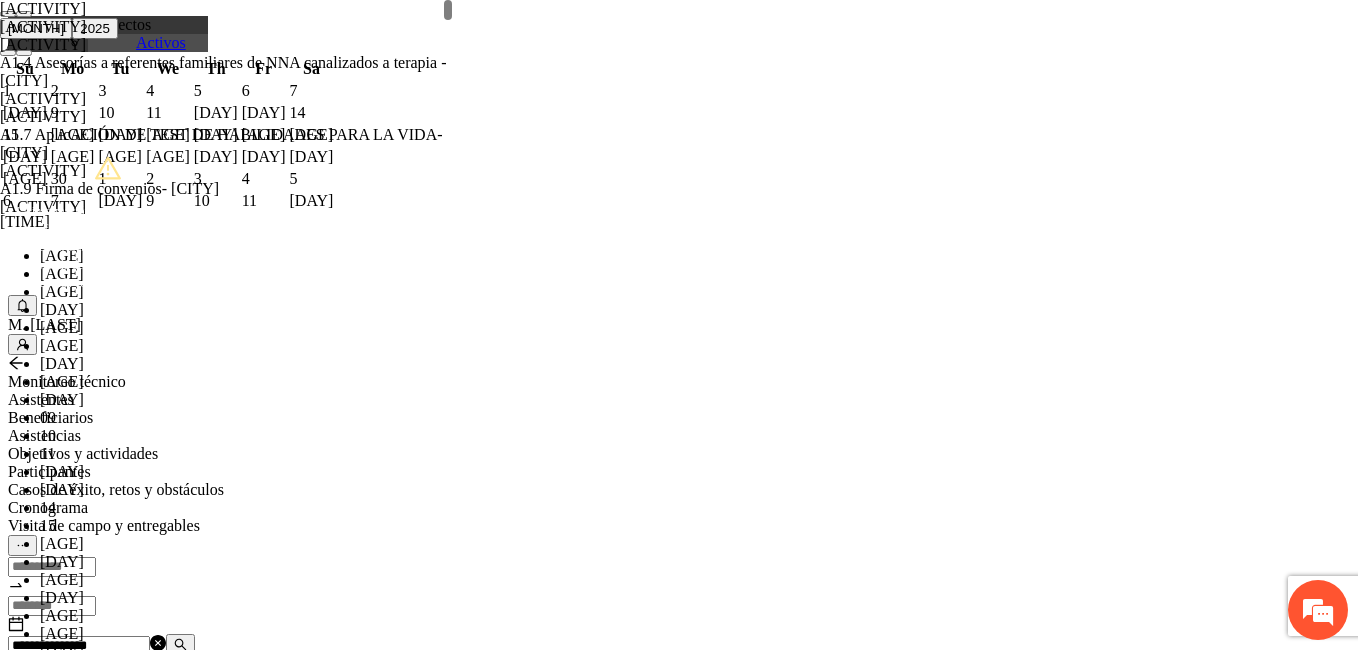 click on "**********" at bounding box center [258, 207263] 